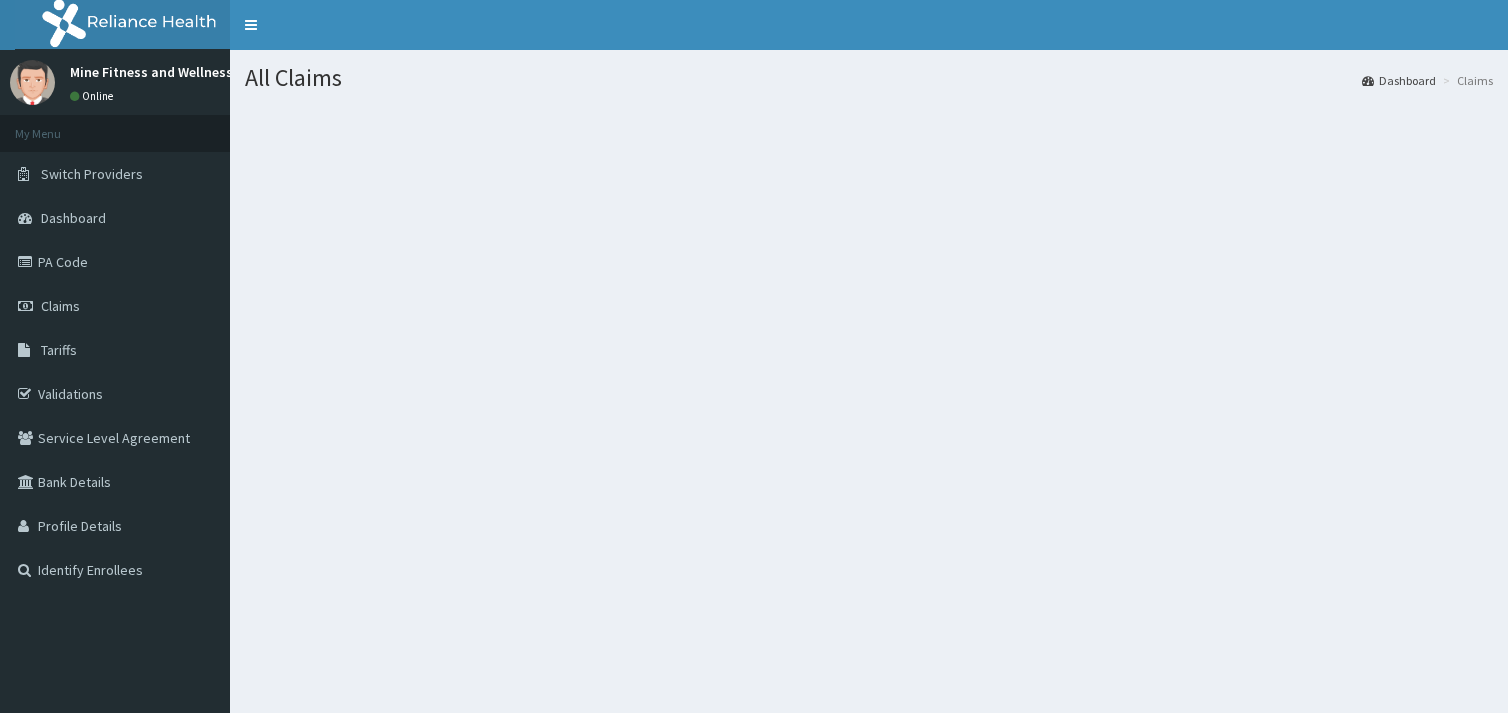 scroll, scrollTop: 0, scrollLeft: 0, axis: both 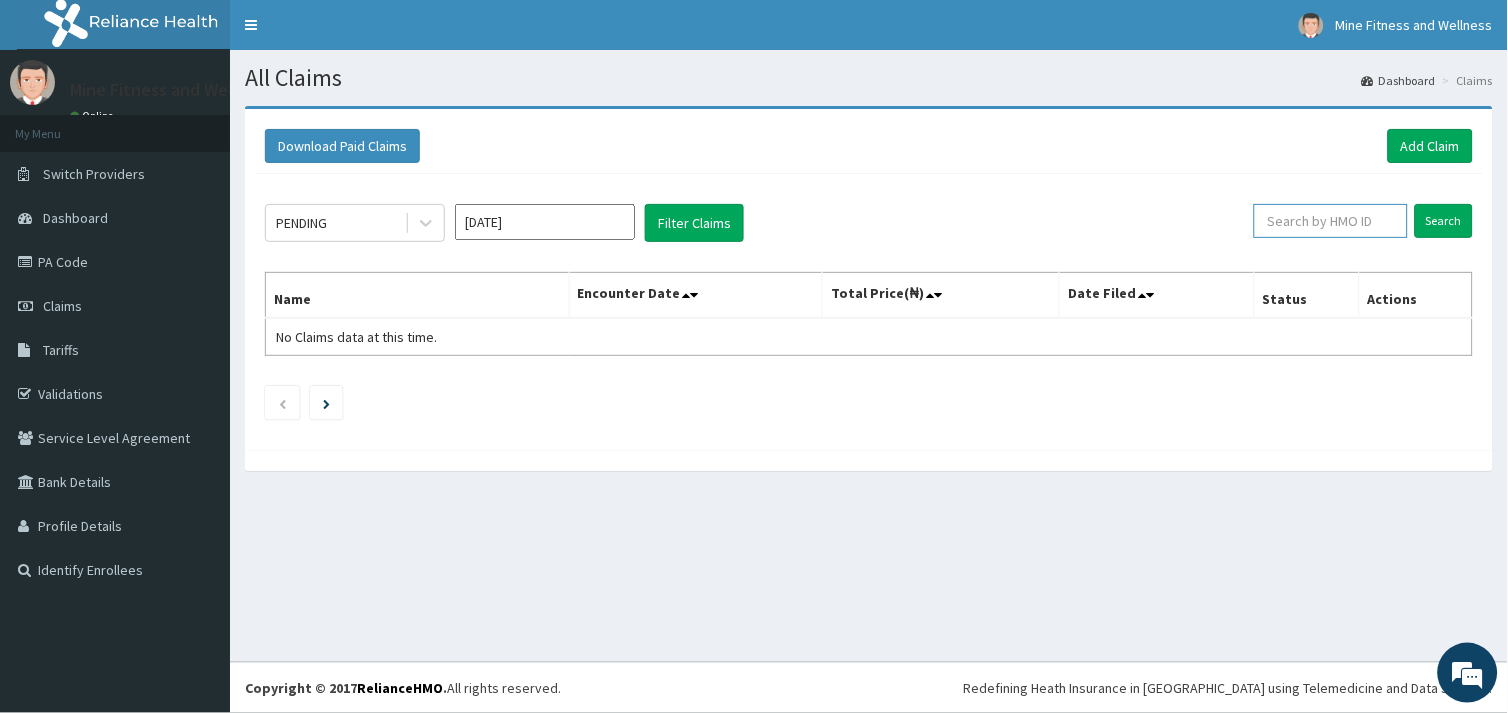 click at bounding box center [1331, 221] 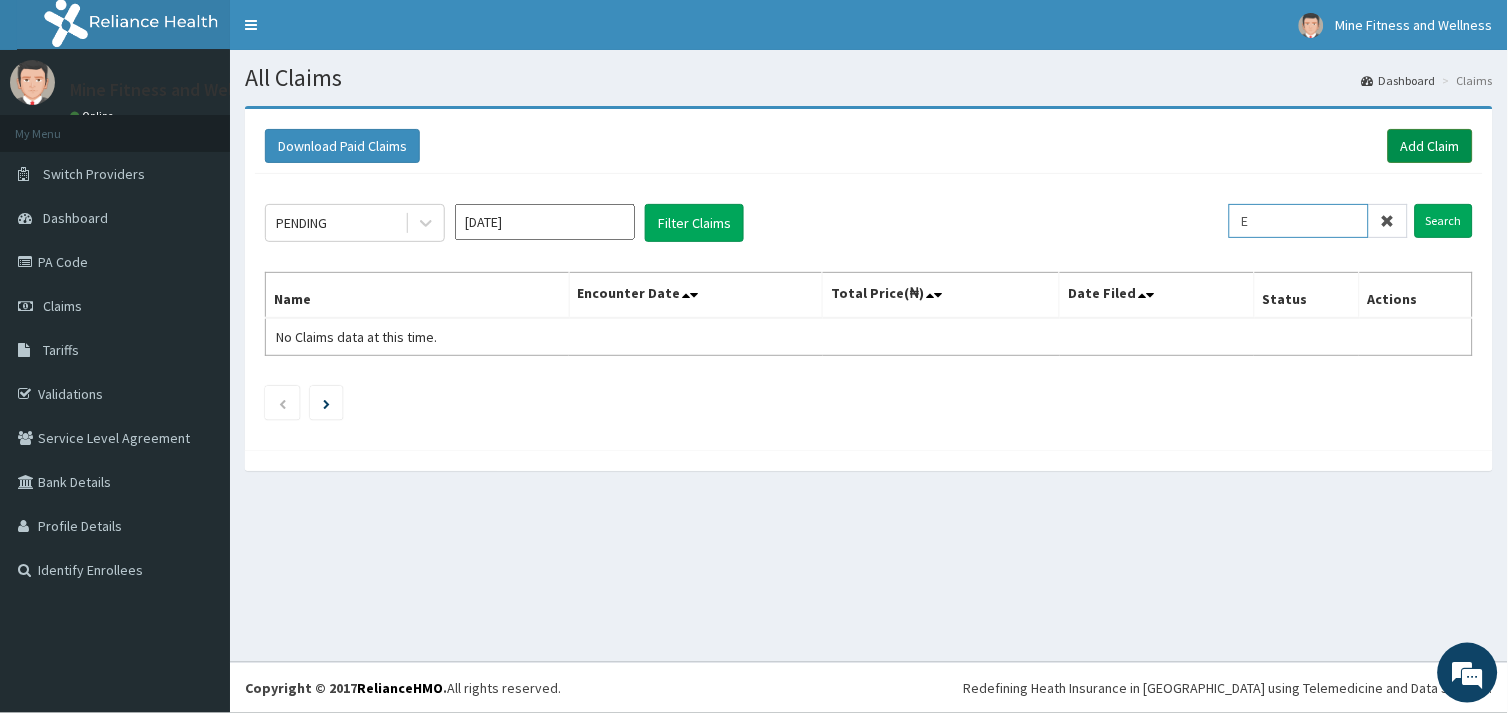 type on "E" 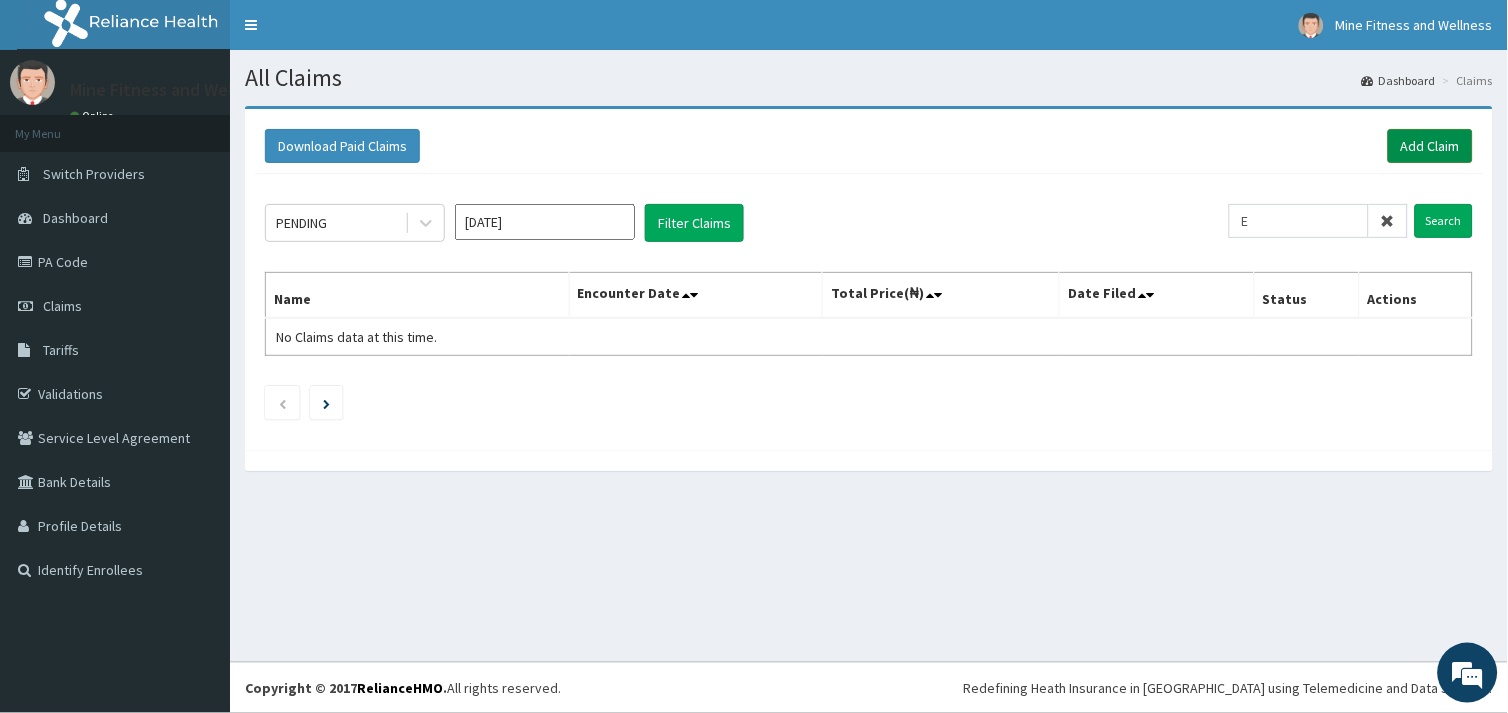 click on "Add Claim" at bounding box center (1430, 146) 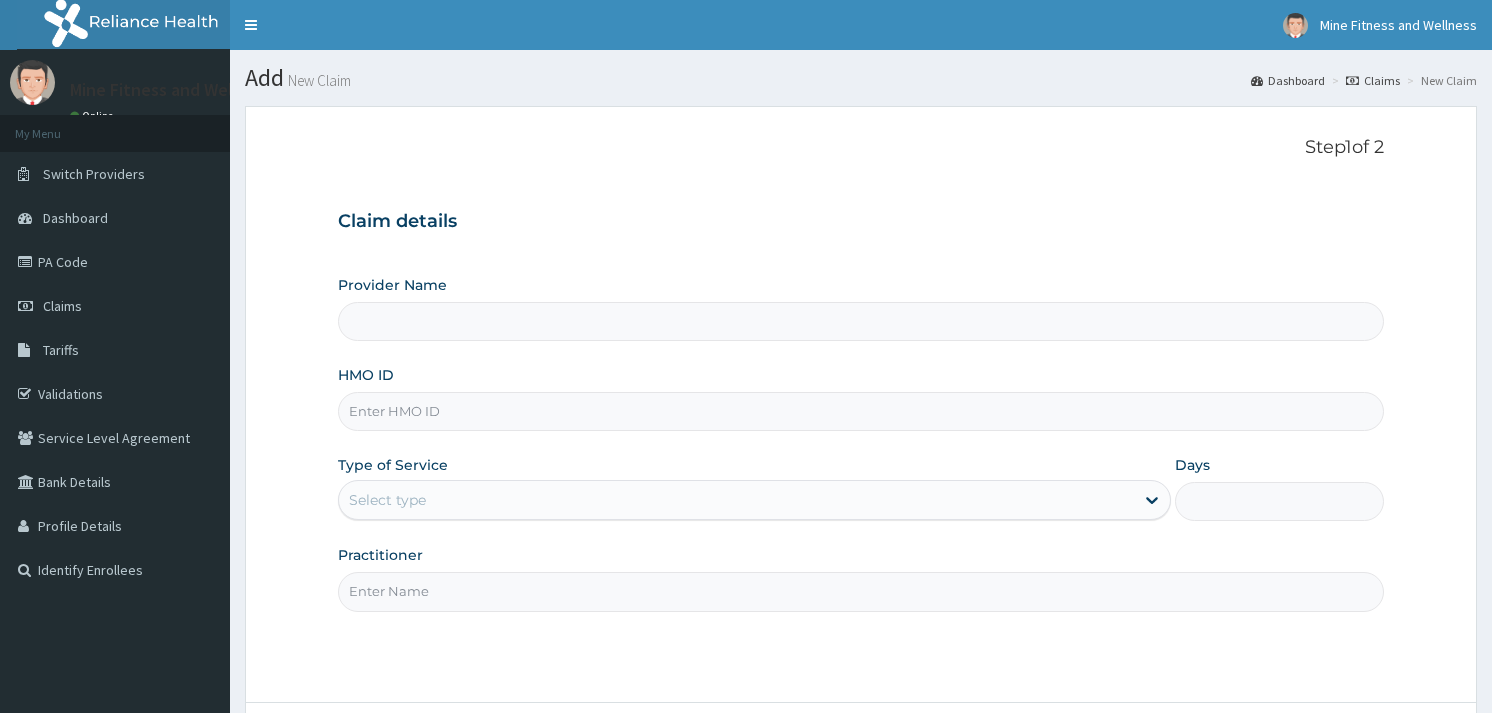 scroll, scrollTop: 0, scrollLeft: 0, axis: both 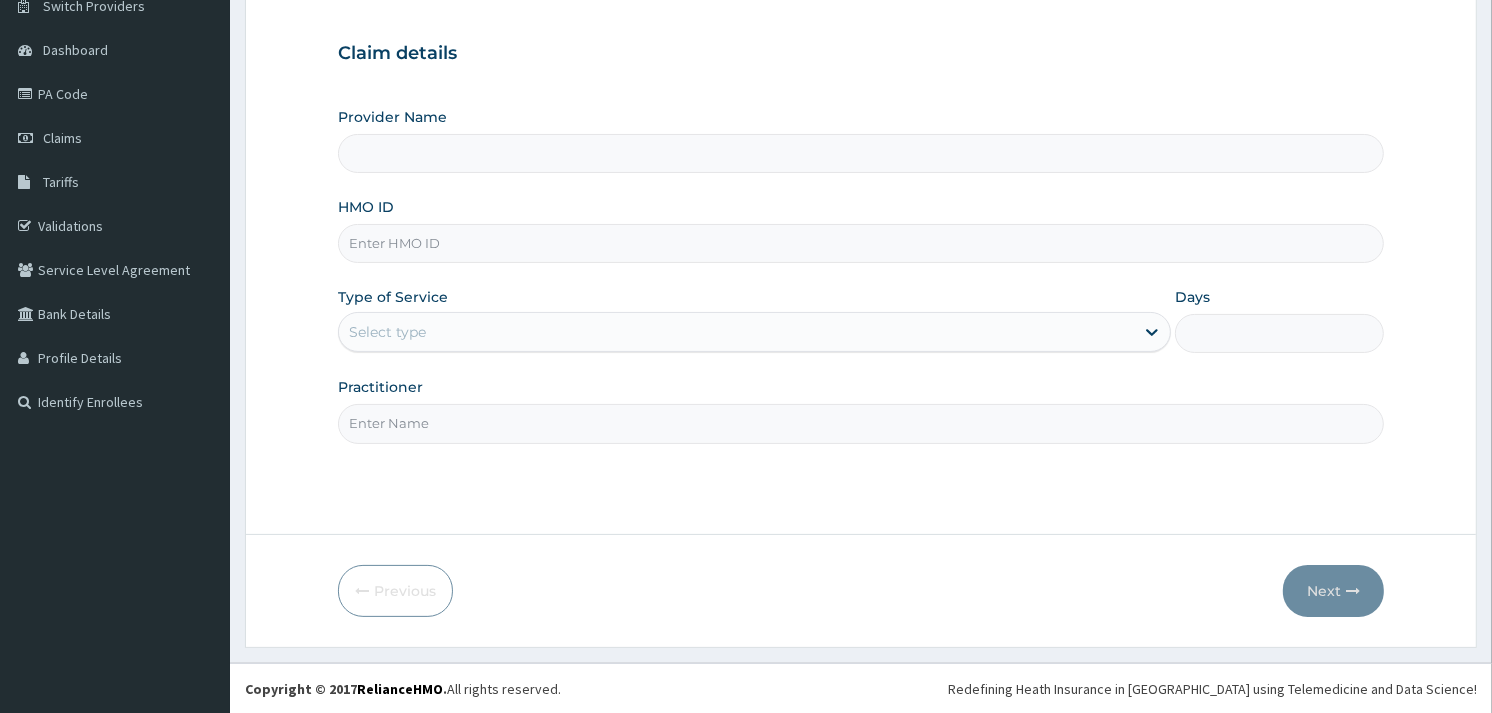 type on "Mine Fitness And Wellness" 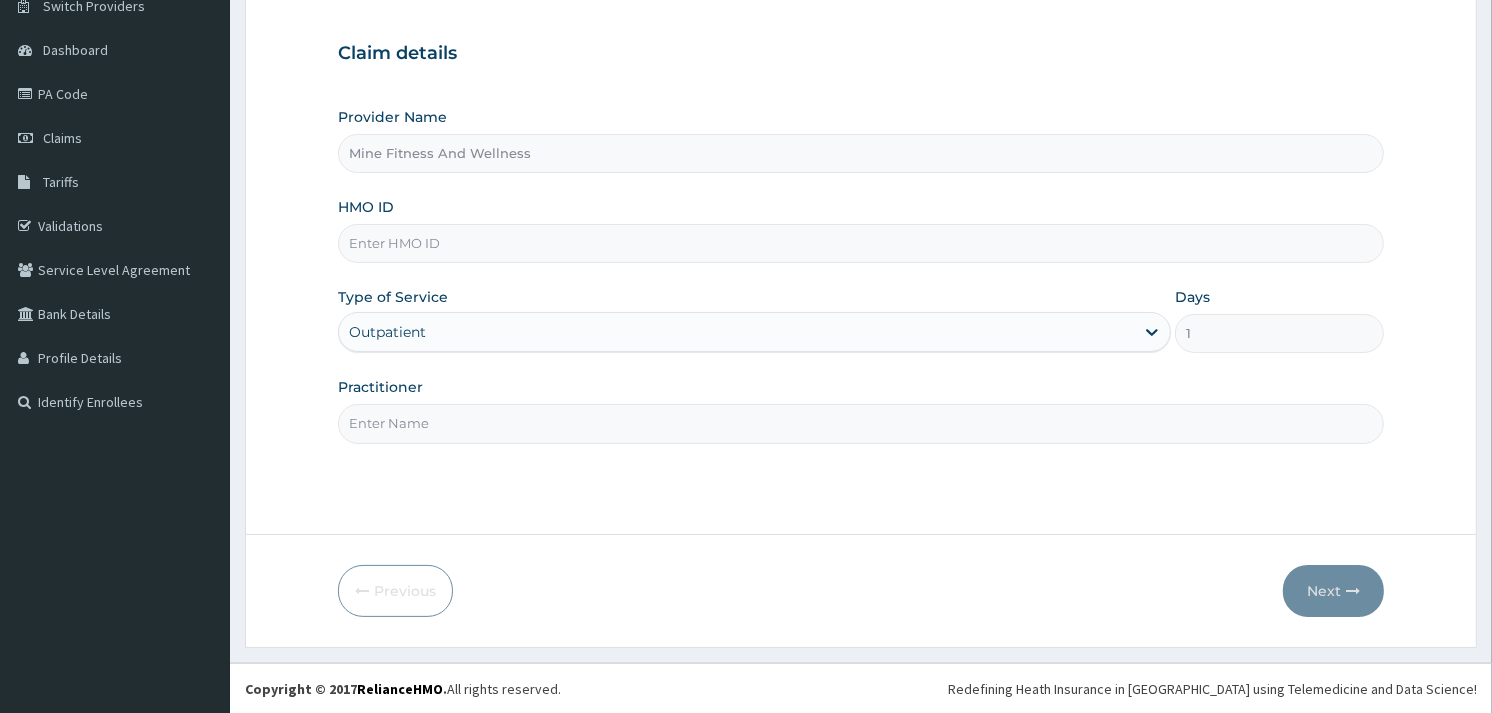 click on "HMO ID" at bounding box center [861, 243] 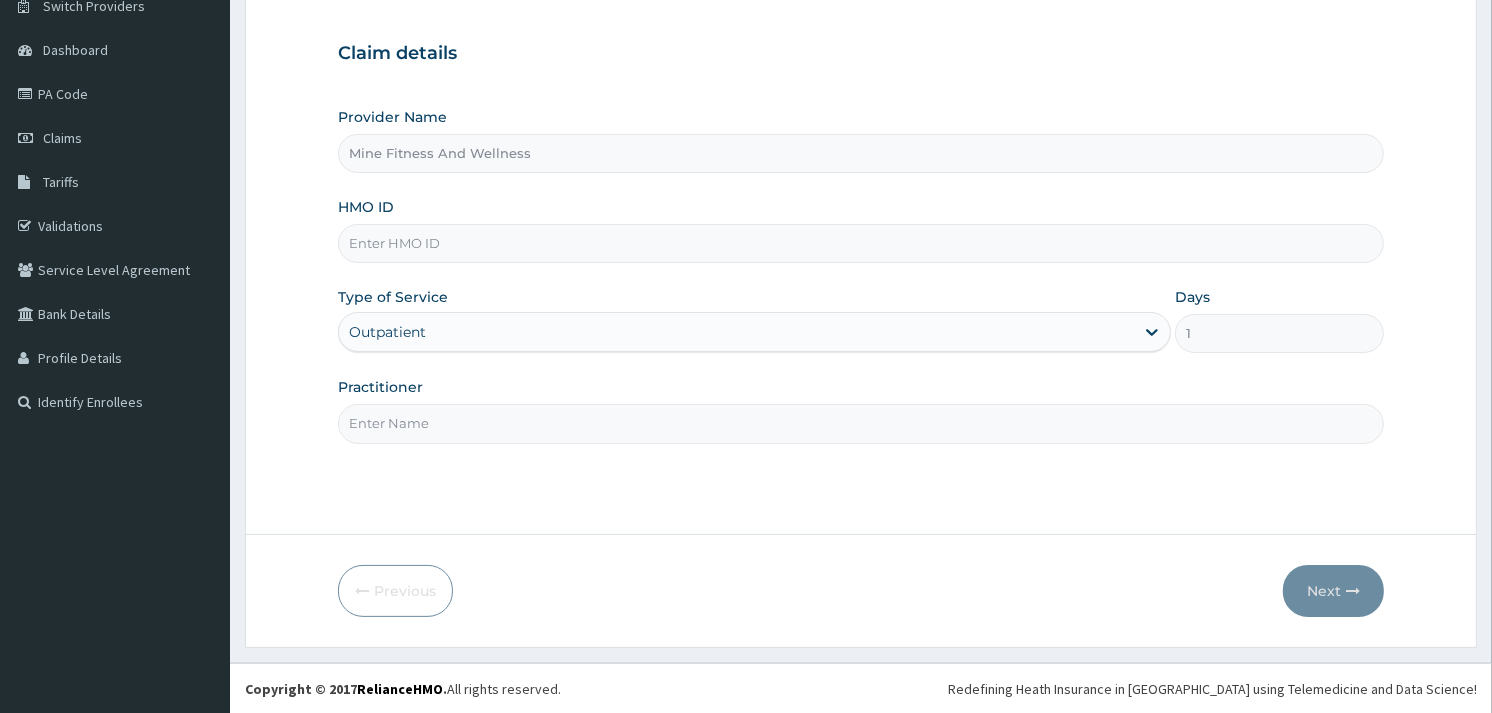 type on "EOS/10040/A" 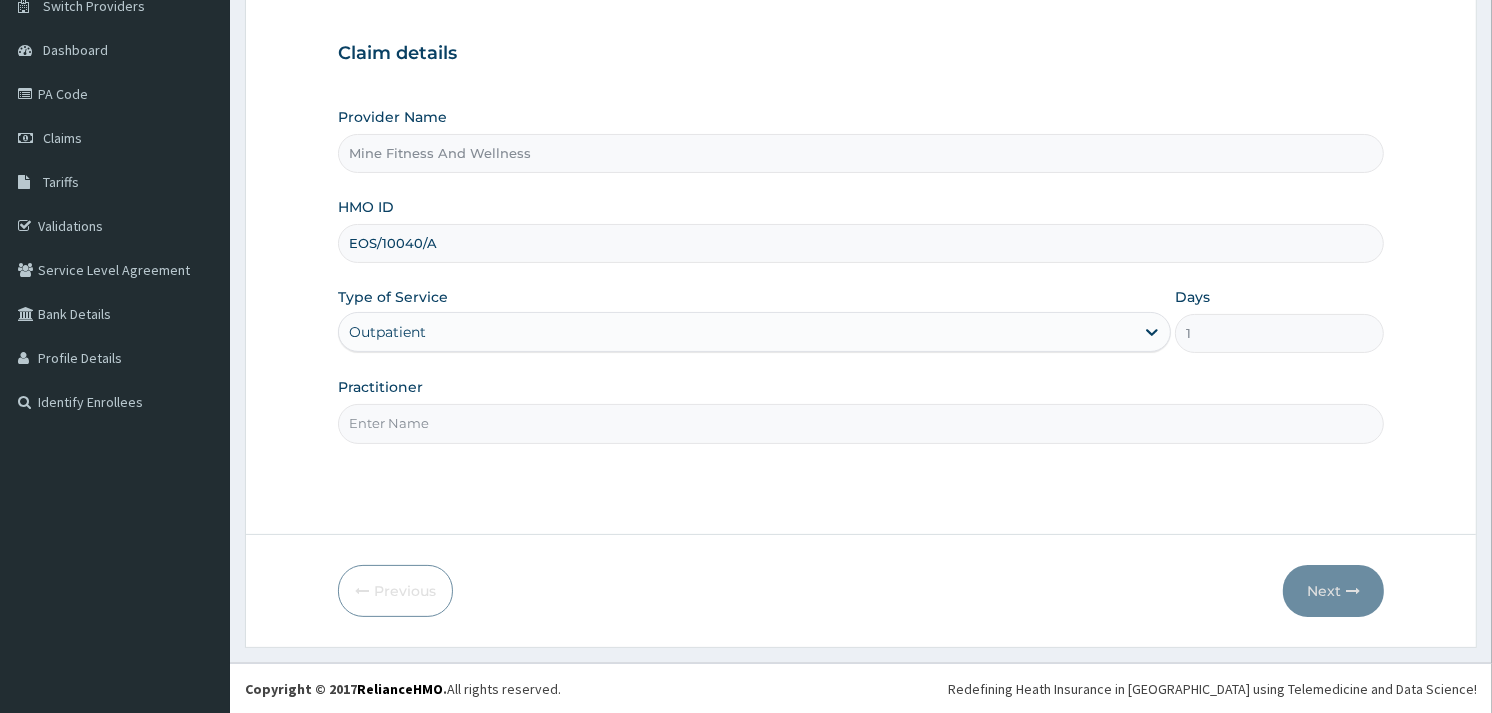click on "Practitioner" at bounding box center [861, 423] 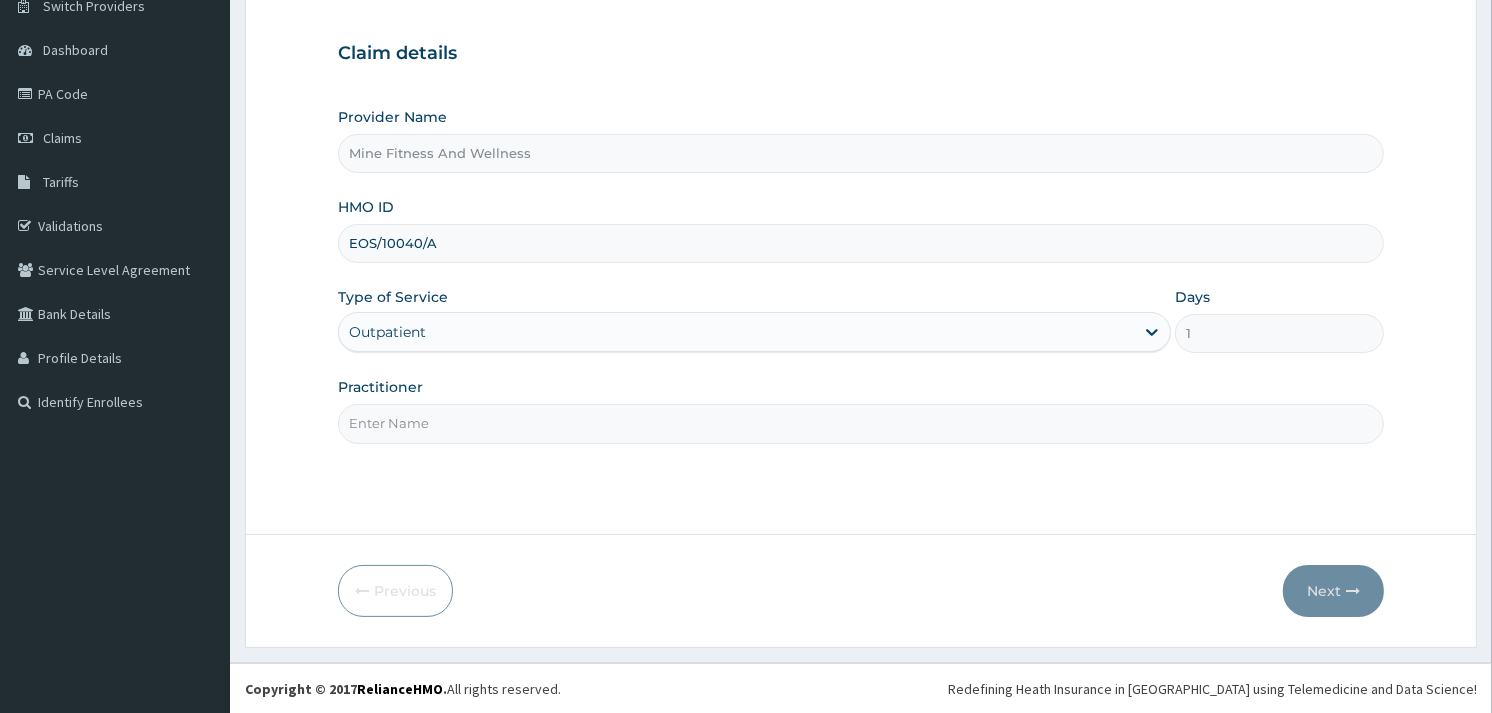type on "MINE FITNESS" 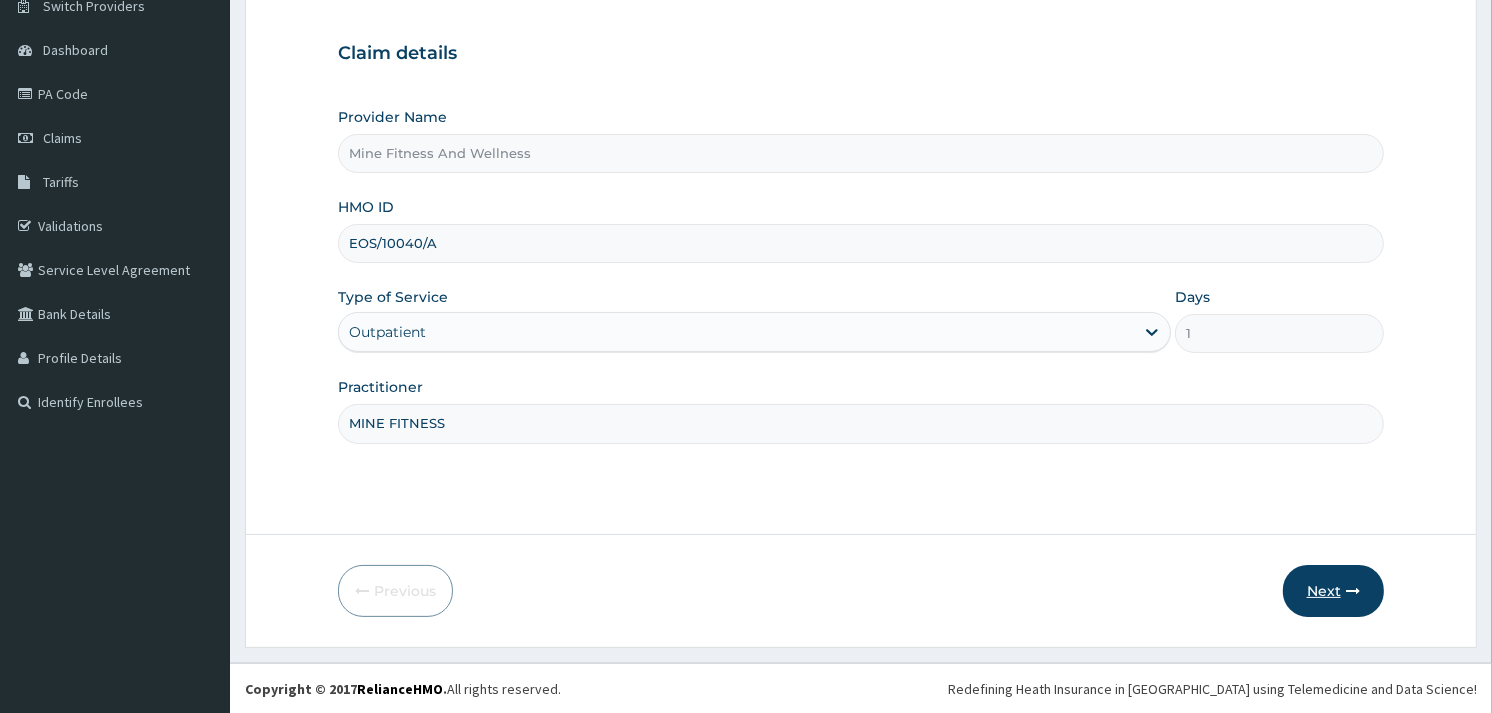 click on "Next" at bounding box center (1333, 591) 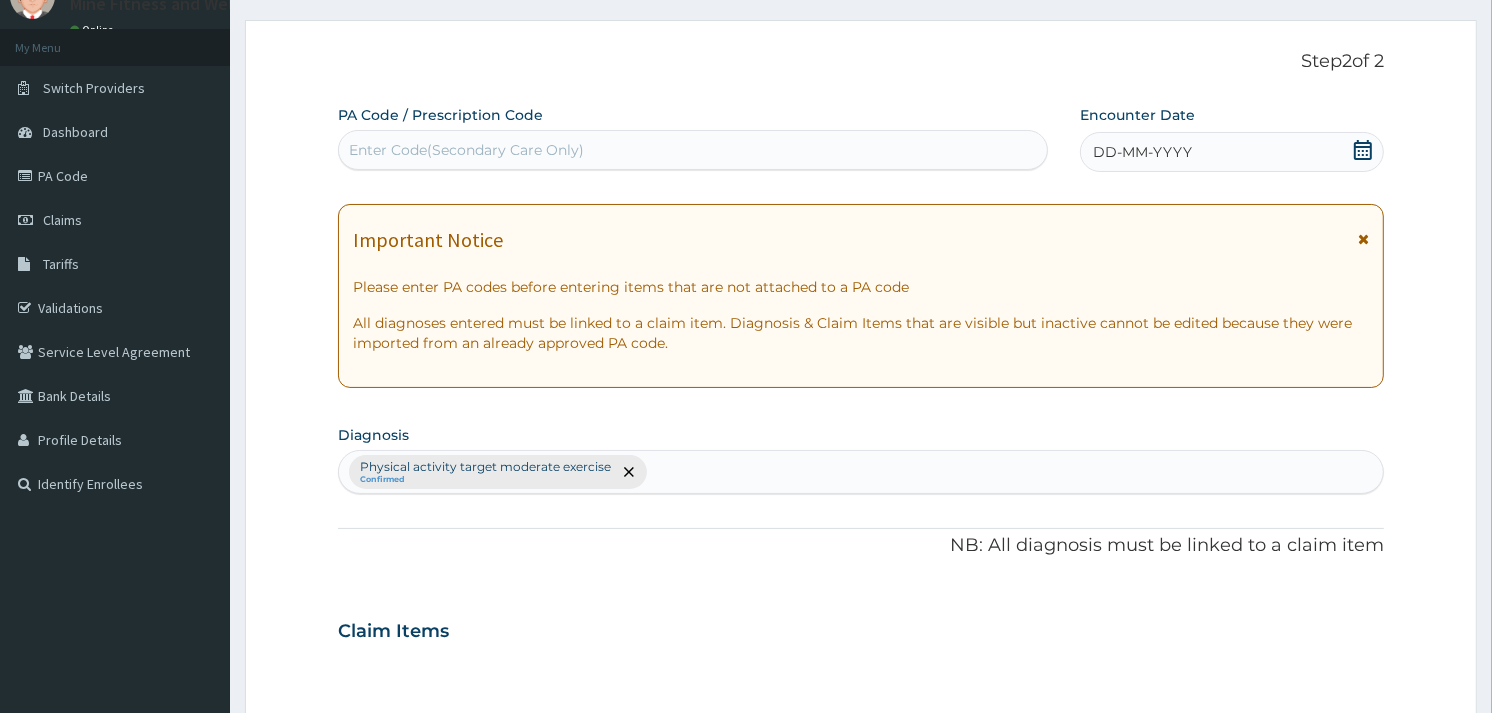 scroll, scrollTop: 74, scrollLeft: 0, axis: vertical 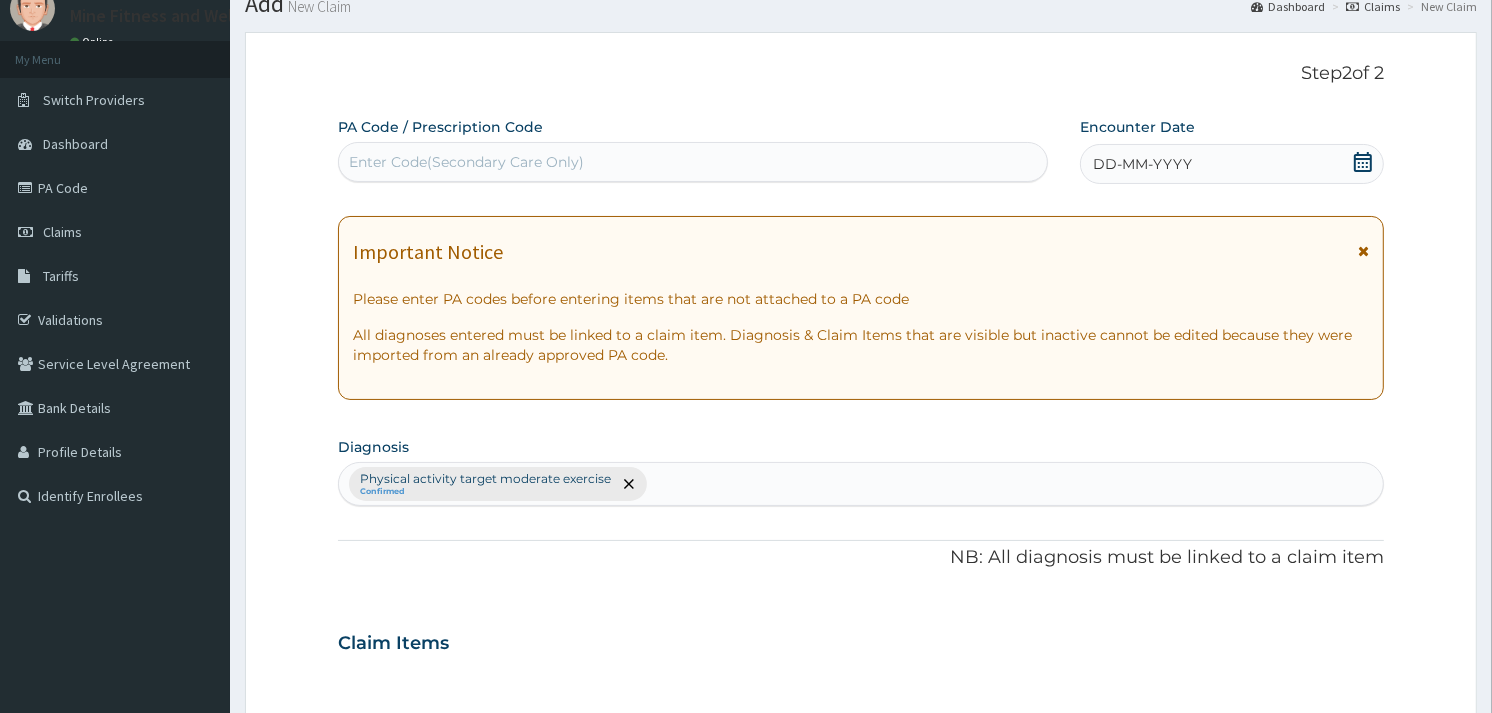 click on "Enter Code(Secondary Care Only)" at bounding box center (692, 162) 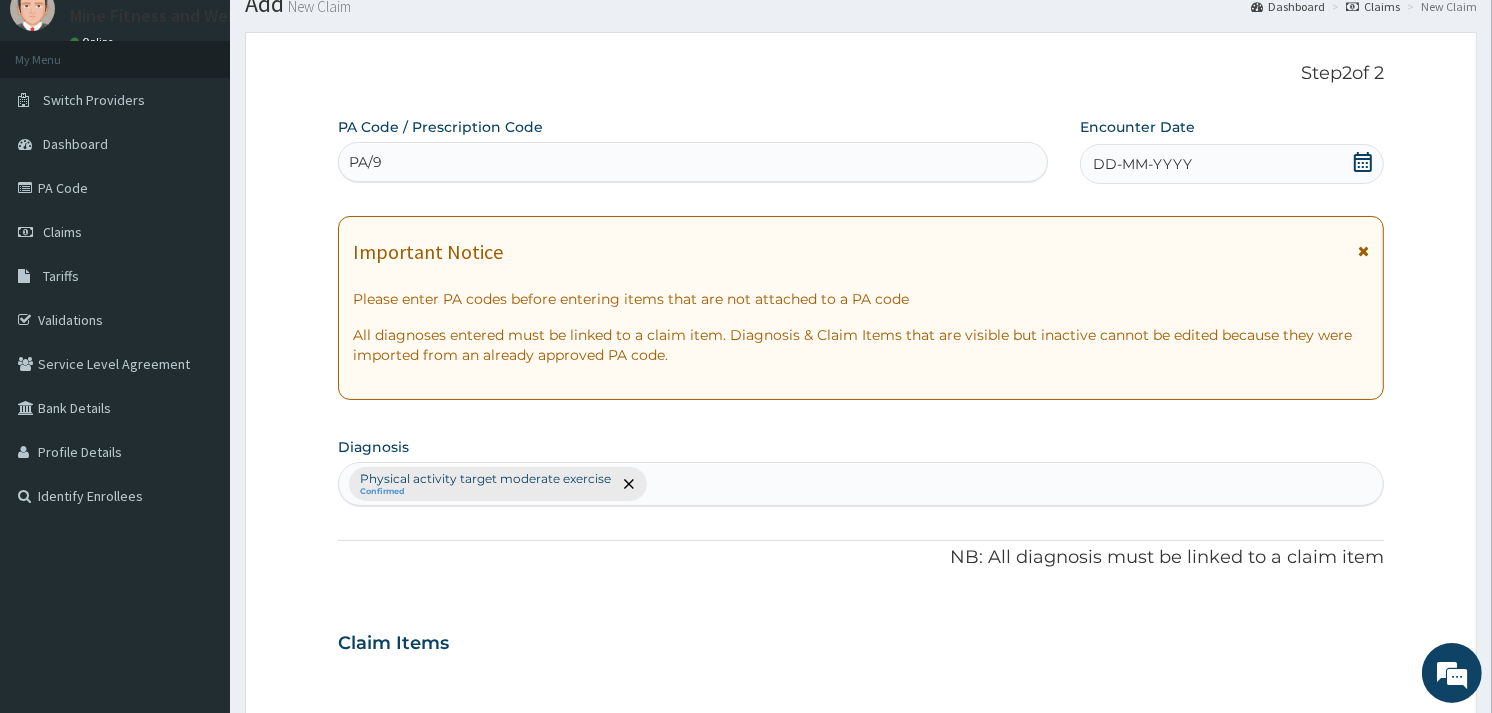 scroll, scrollTop: 0, scrollLeft: 0, axis: both 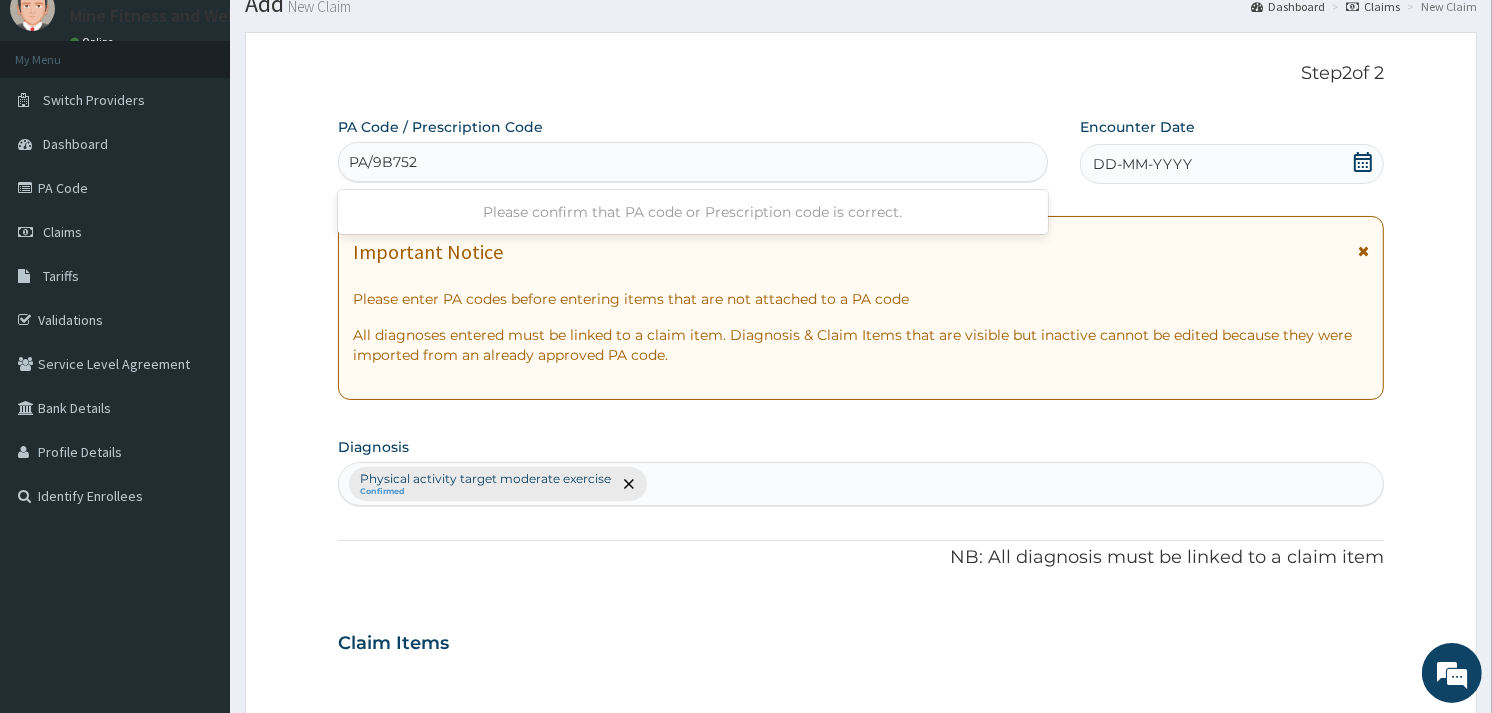 type on "PA/9B7524" 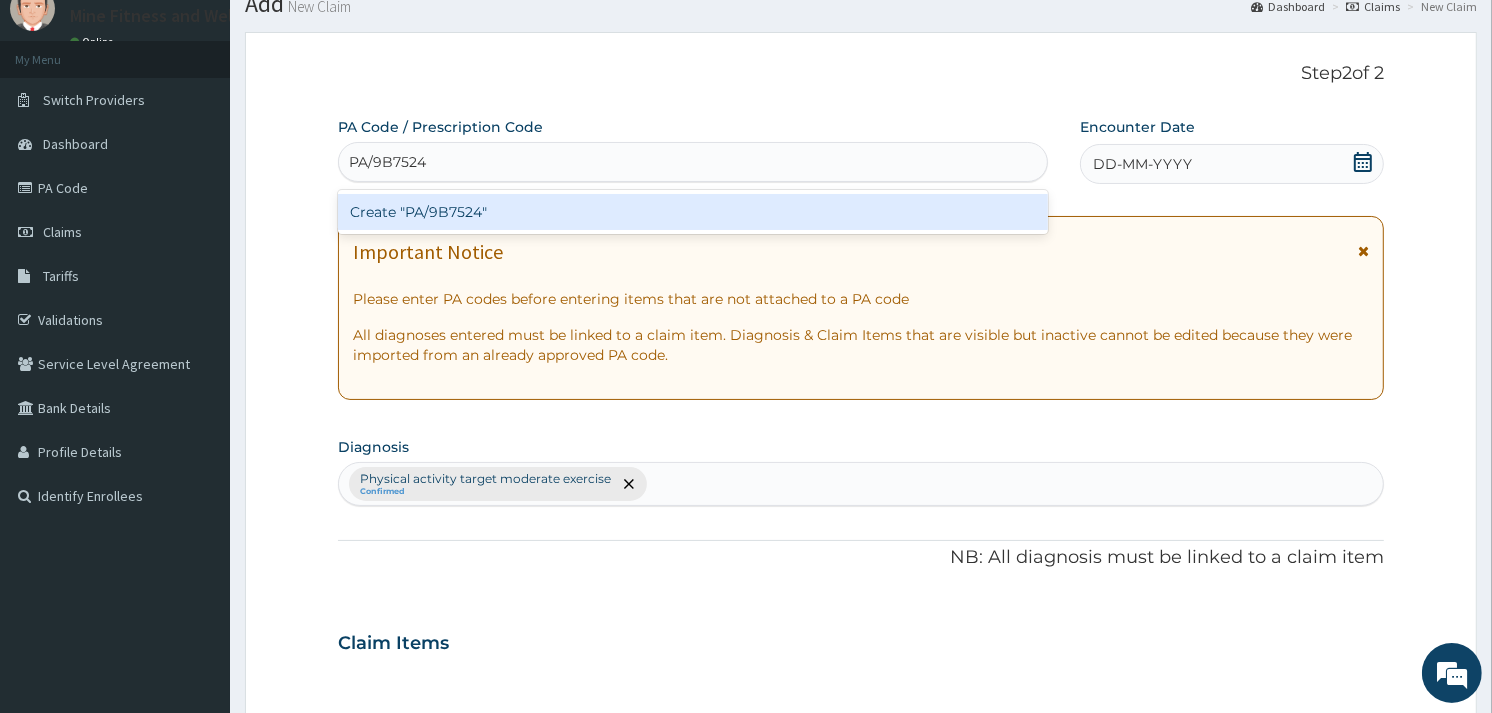 click on "Create "PA/9B7524"" at bounding box center (692, 212) 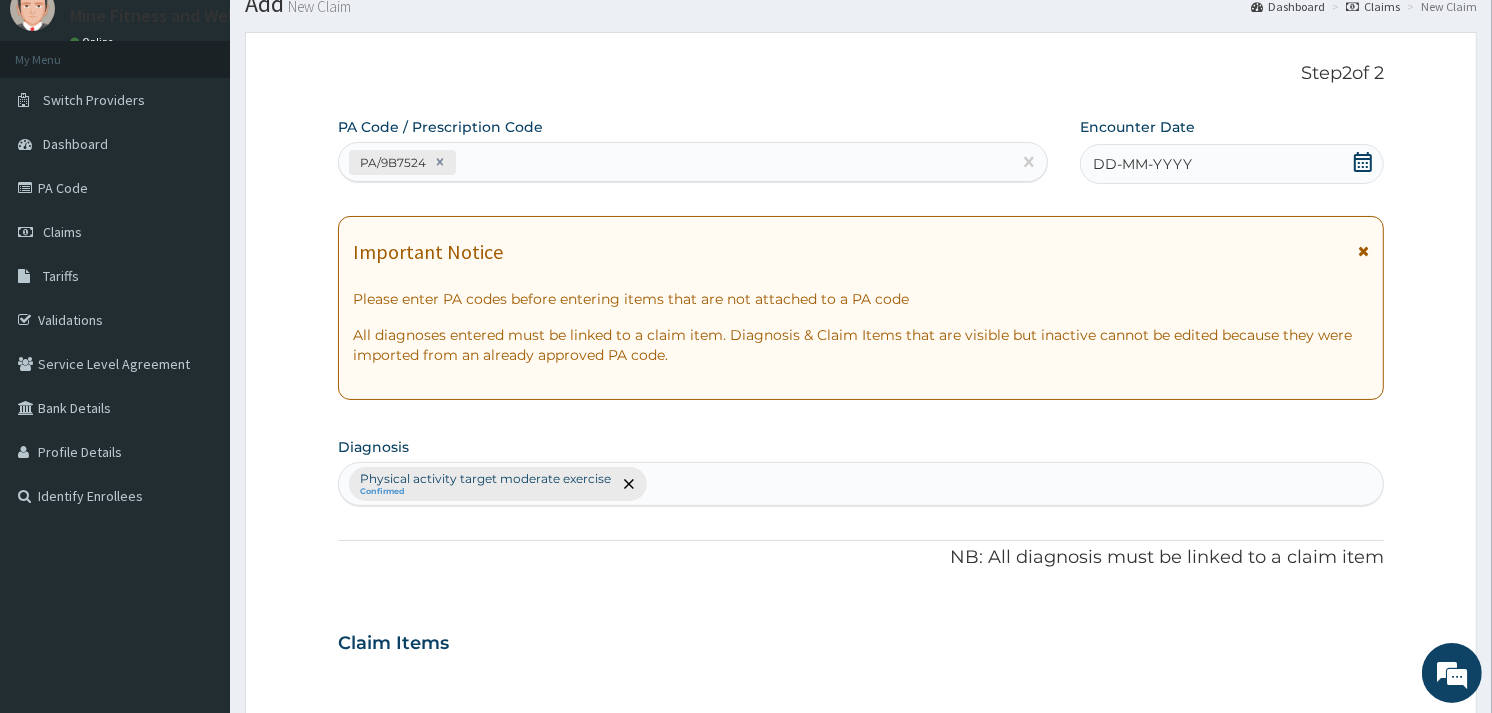 click 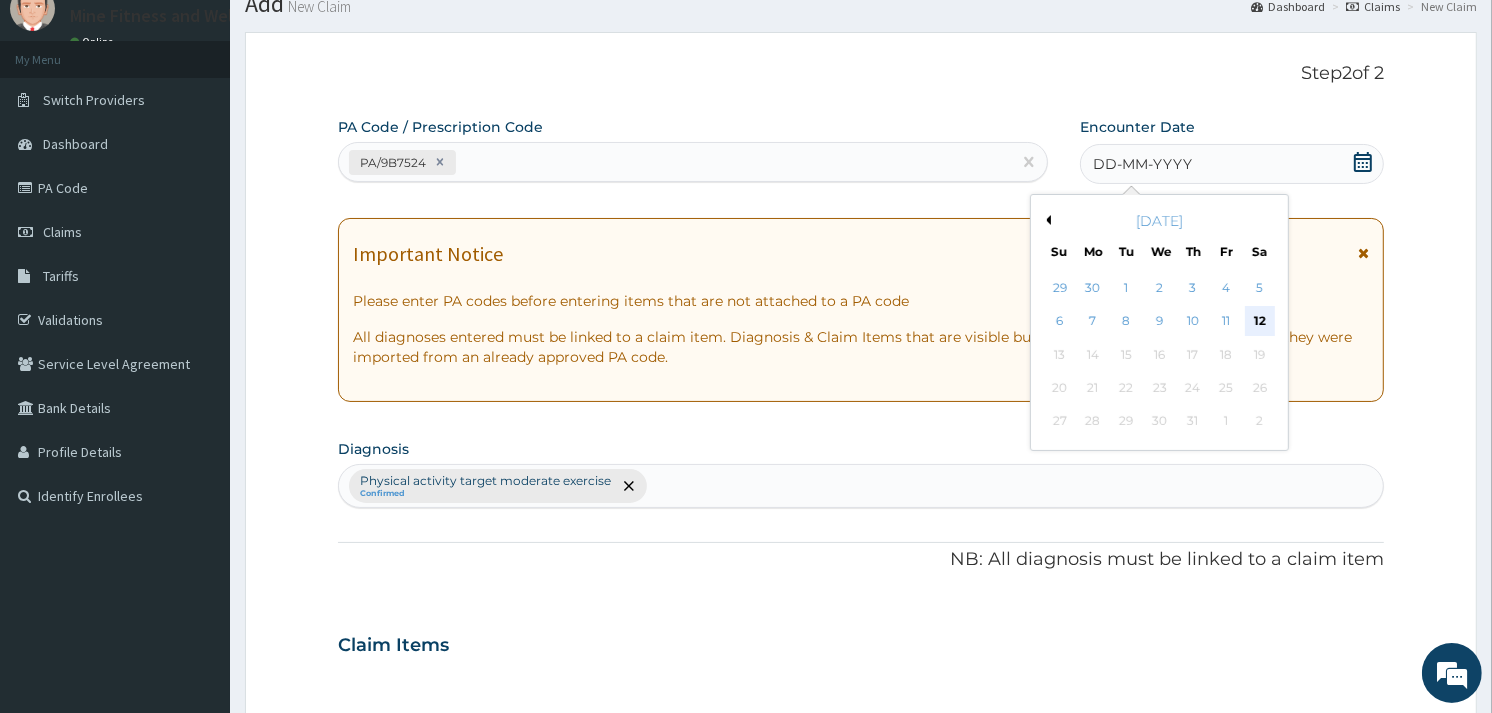 click on "12" at bounding box center [1259, 322] 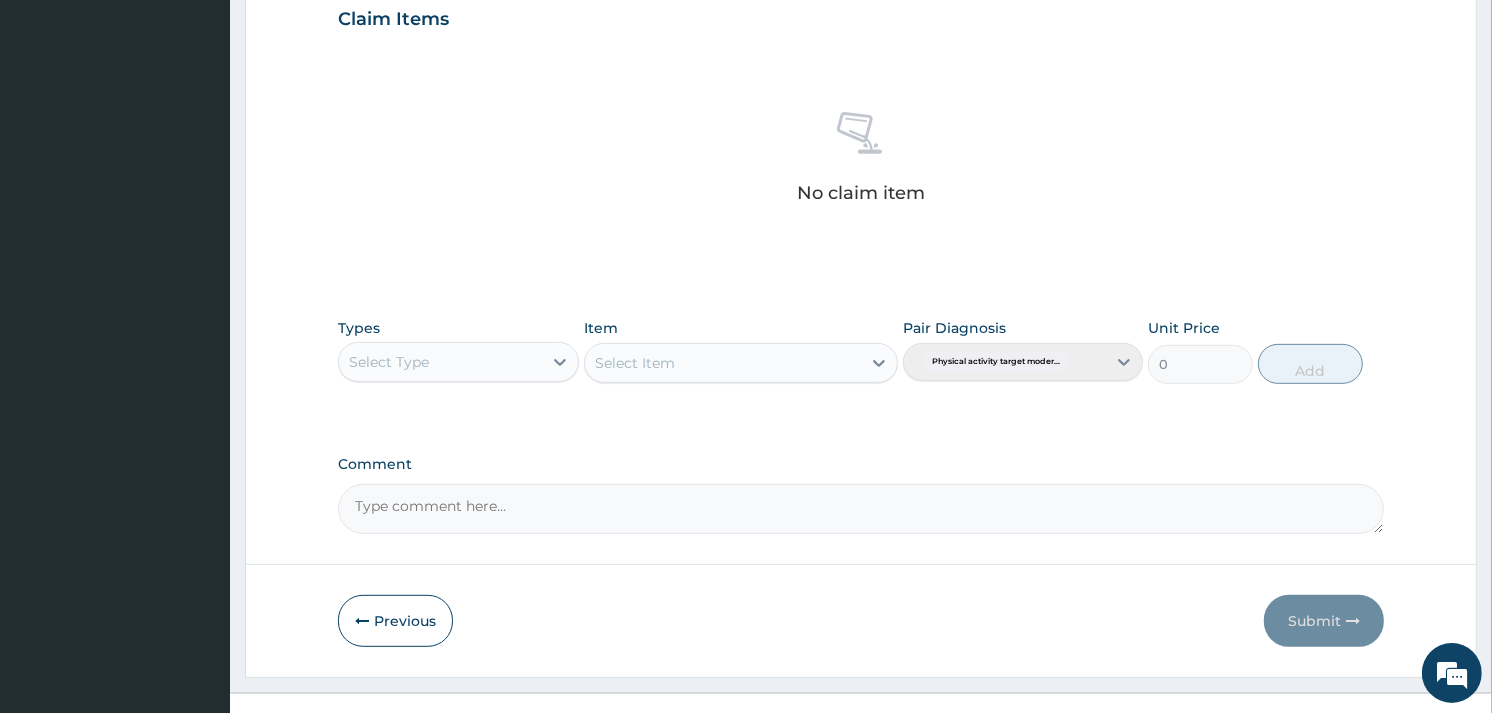 scroll, scrollTop: 711, scrollLeft: 0, axis: vertical 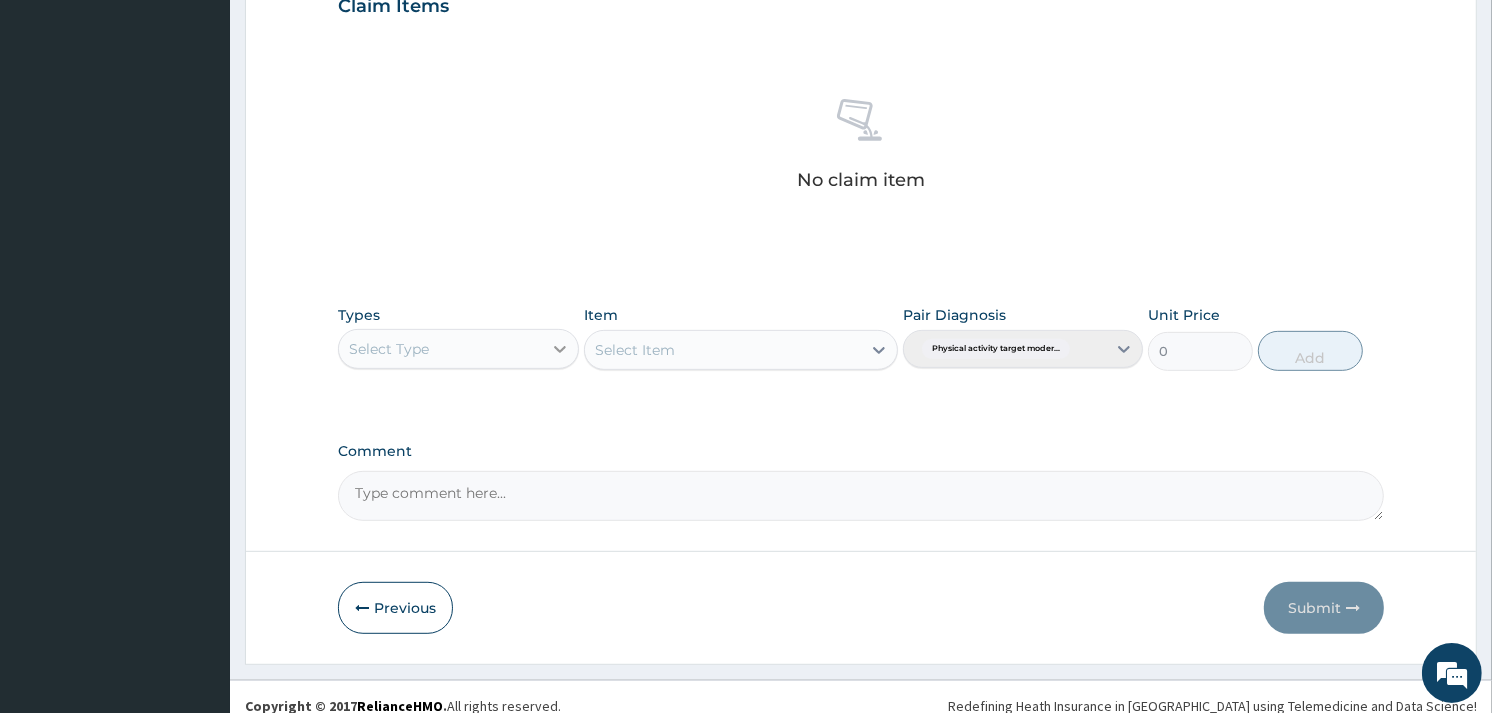 click 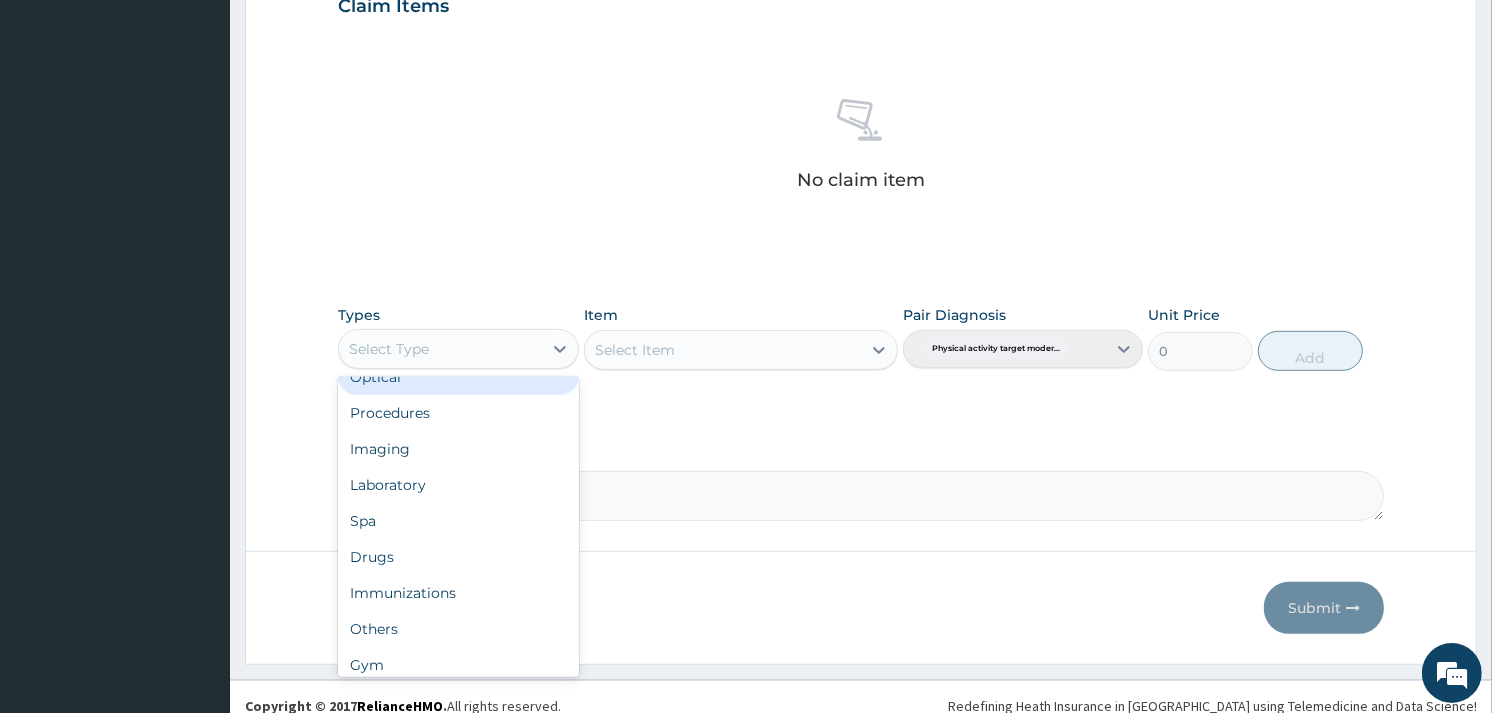 scroll, scrollTop: 66, scrollLeft: 0, axis: vertical 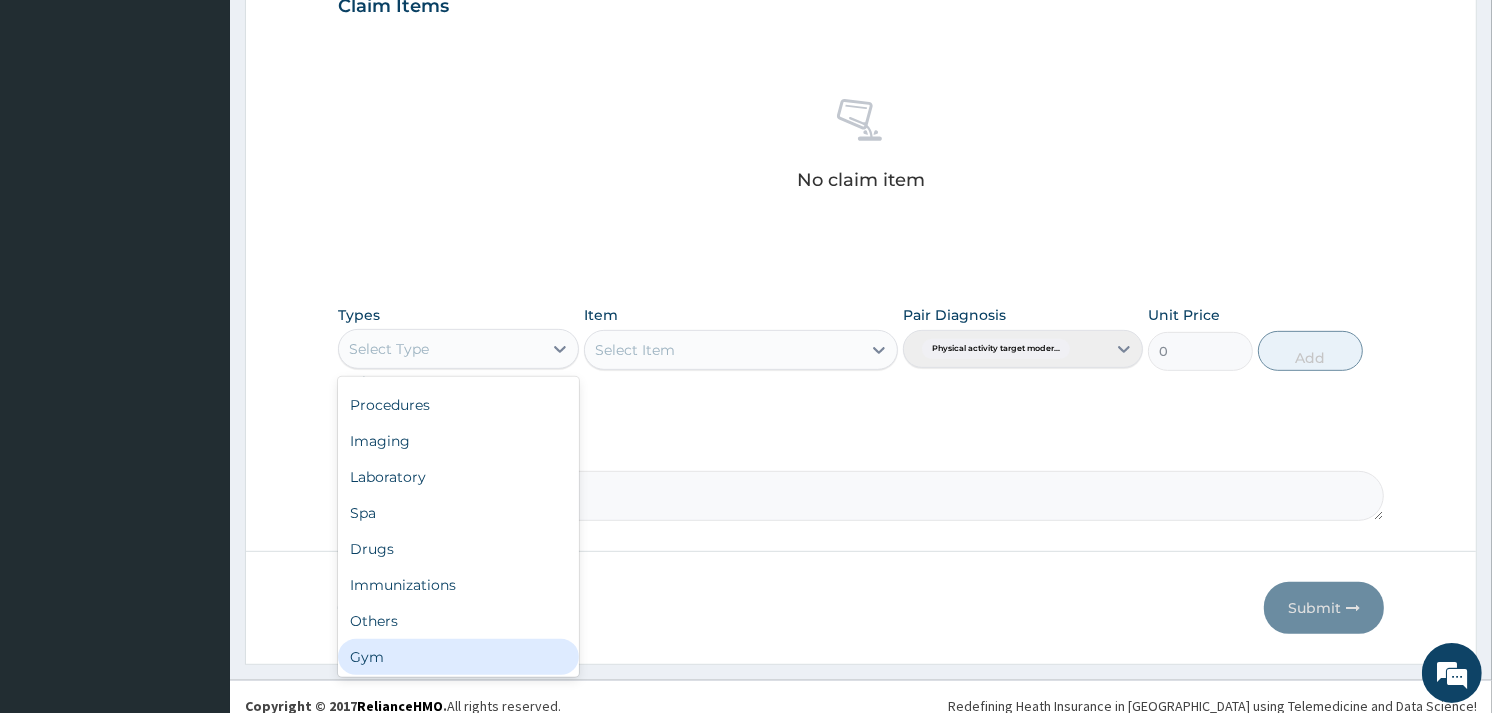 click on "Gym" at bounding box center (458, 657) 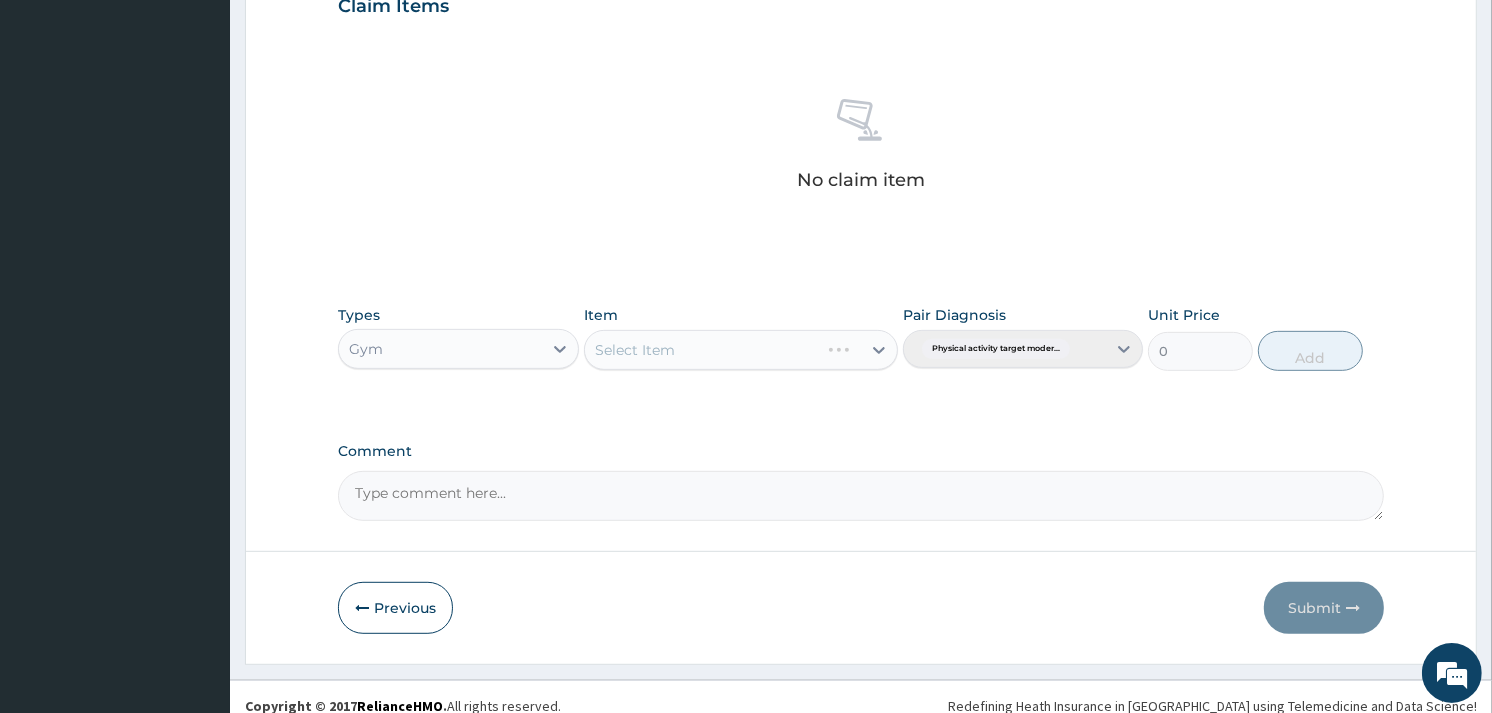 click on "Select Item" at bounding box center (702, 350) 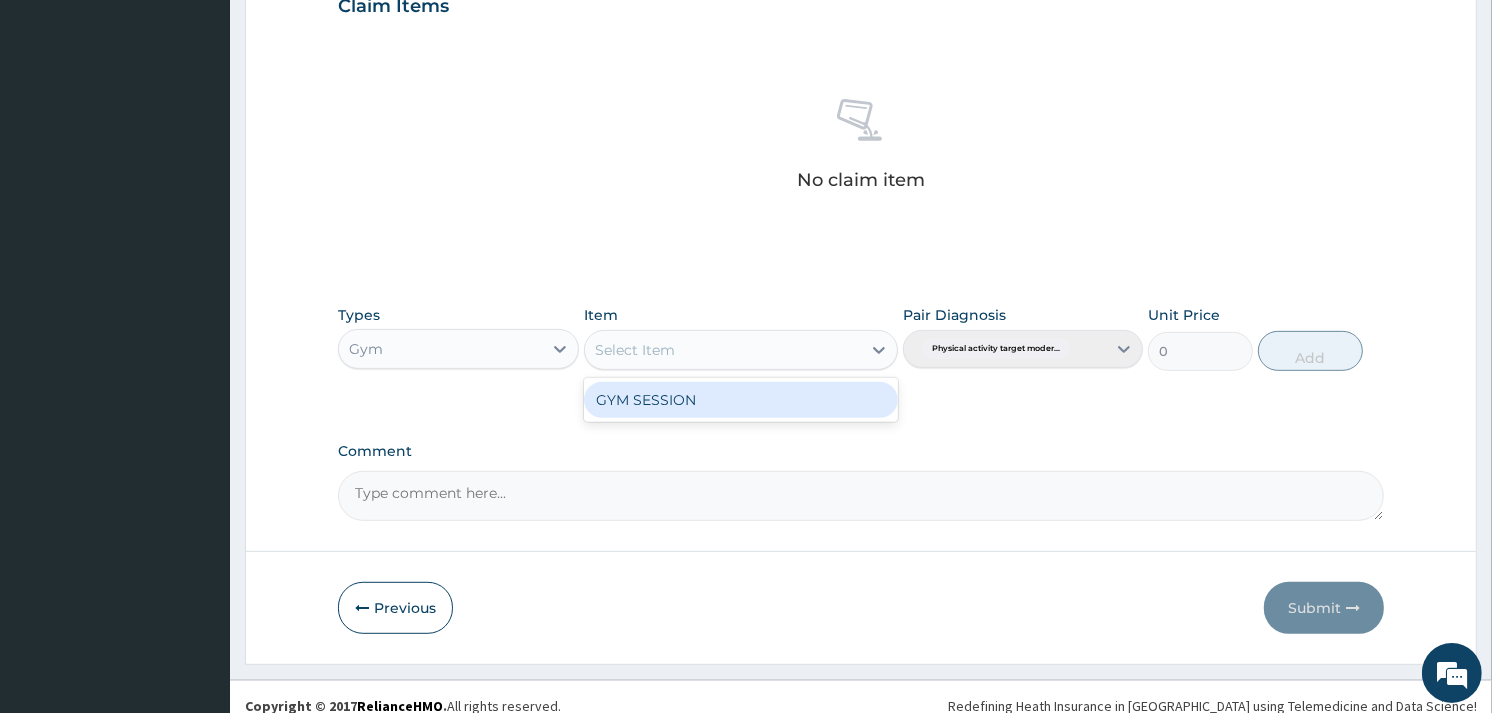 click on "GYM SESSION" at bounding box center (741, 400) 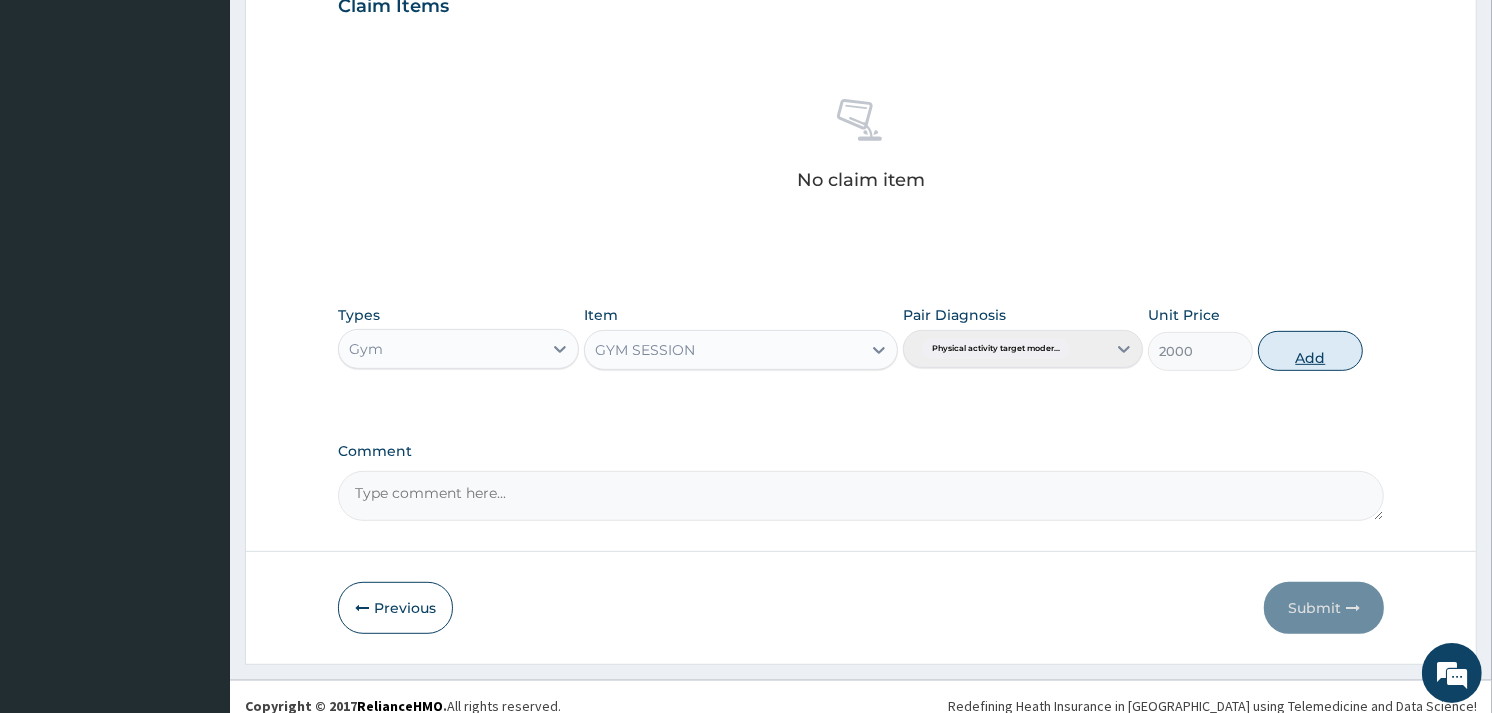 click on "Add" at bounding box center (1310, 351) 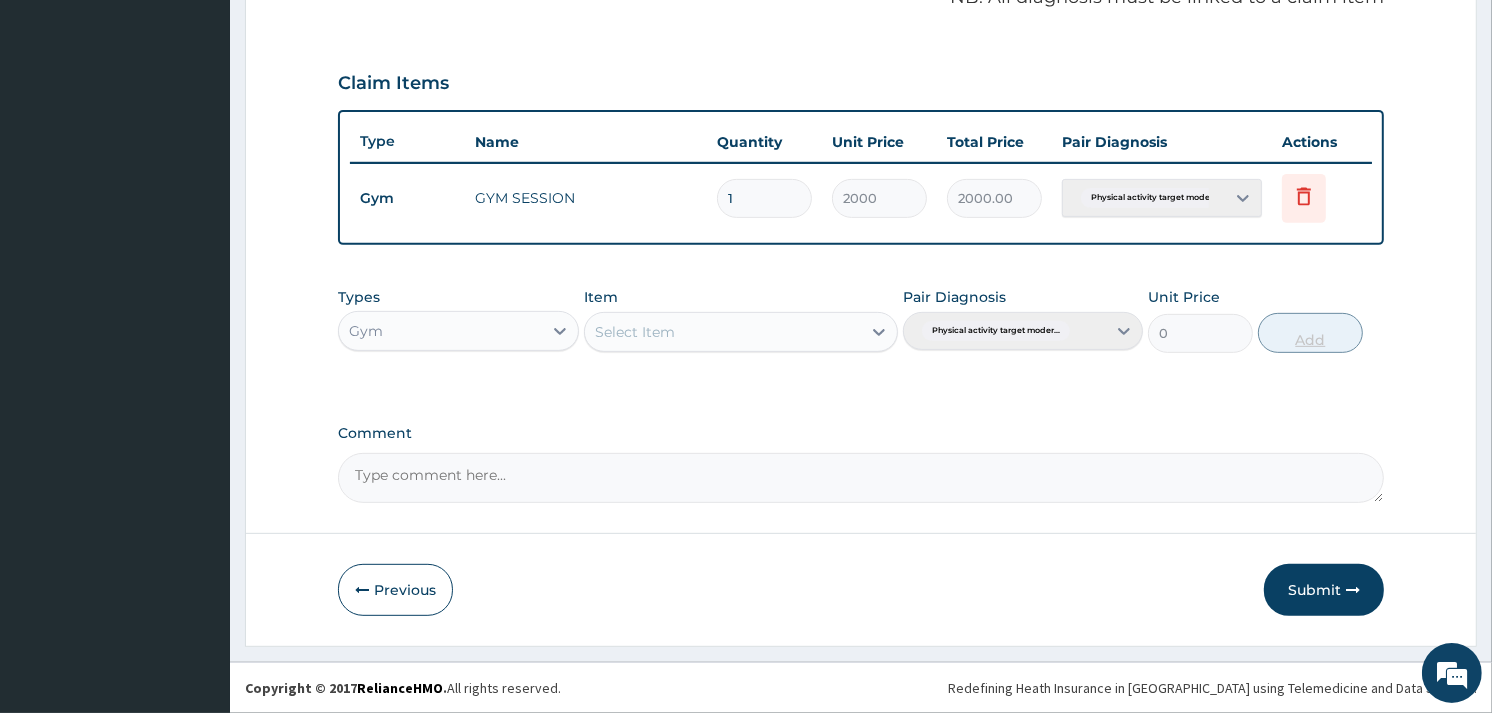 scroll, scrollTop: 632, scrollLeft: 0, axis: vertical 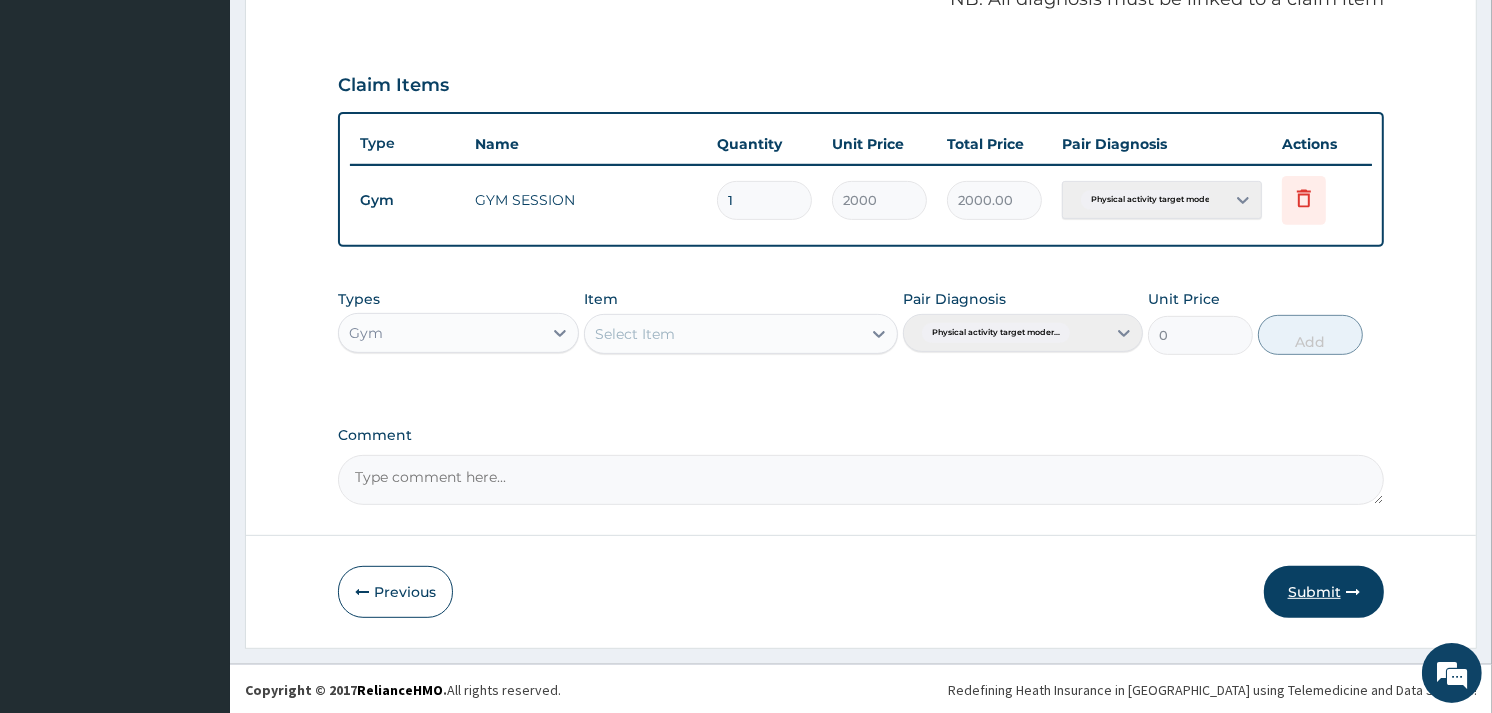 click on "Submit" at bounding box center [1324, 592] 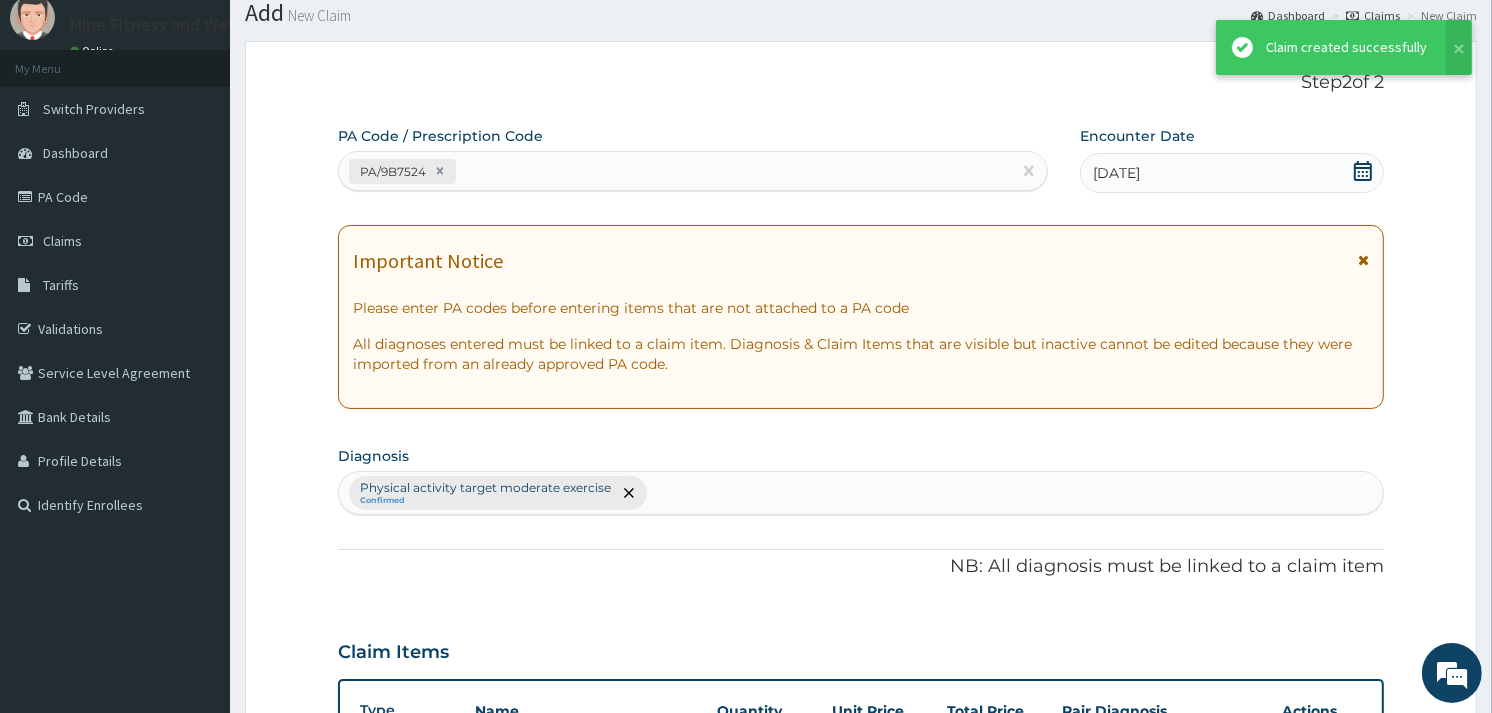 scroll, scrollTop: 632, scrollLeft: 0, axis: vertical 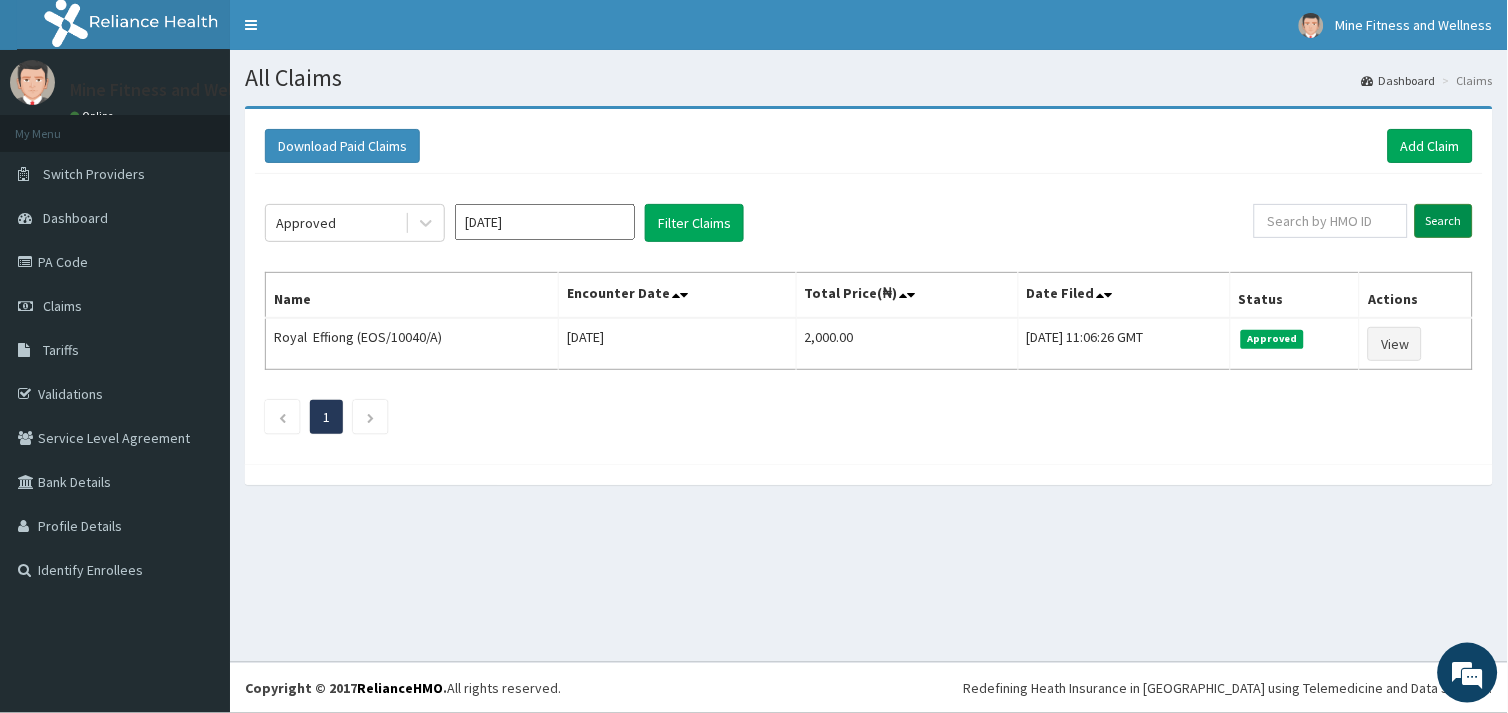 click on "Search" at bounding box center [1444, 221] 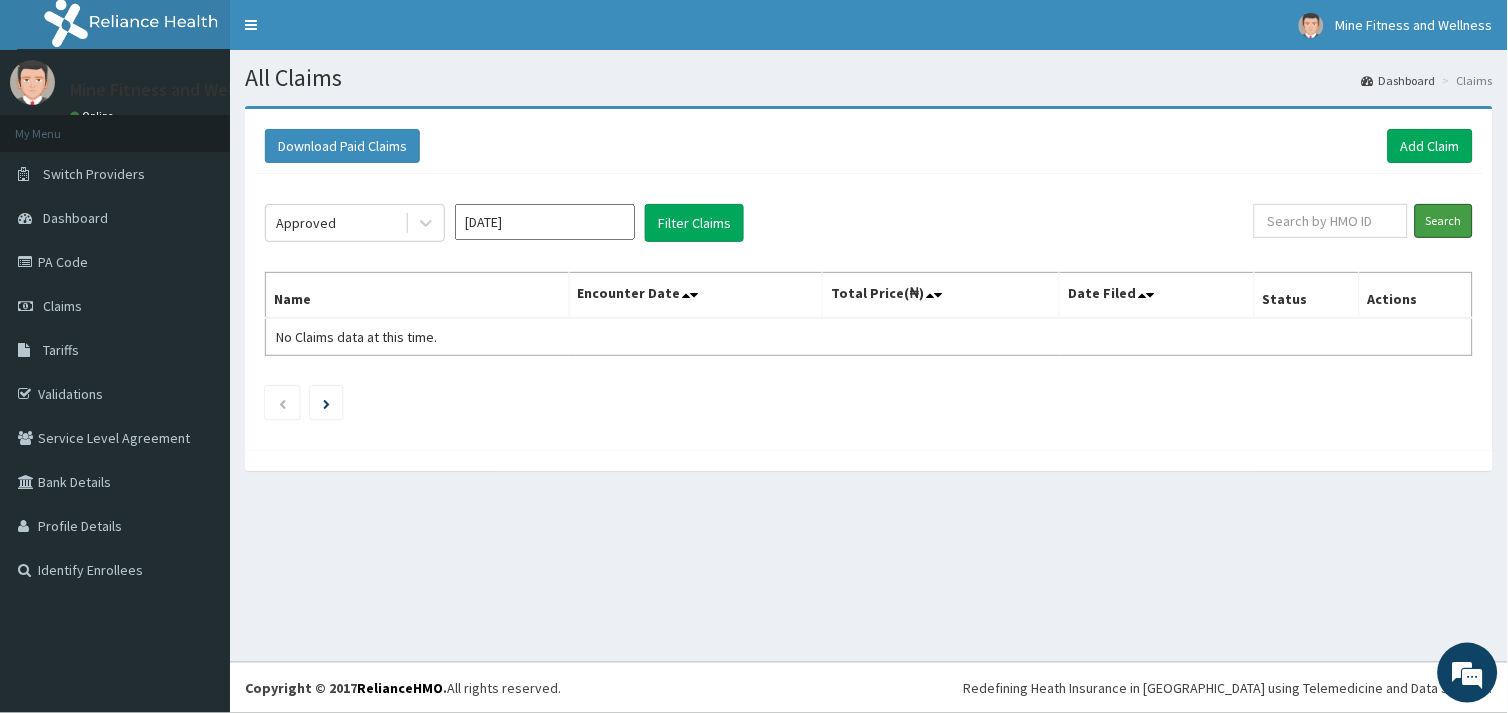 scroll, scrollTop: 0, scrollLeft: 0, axis: both 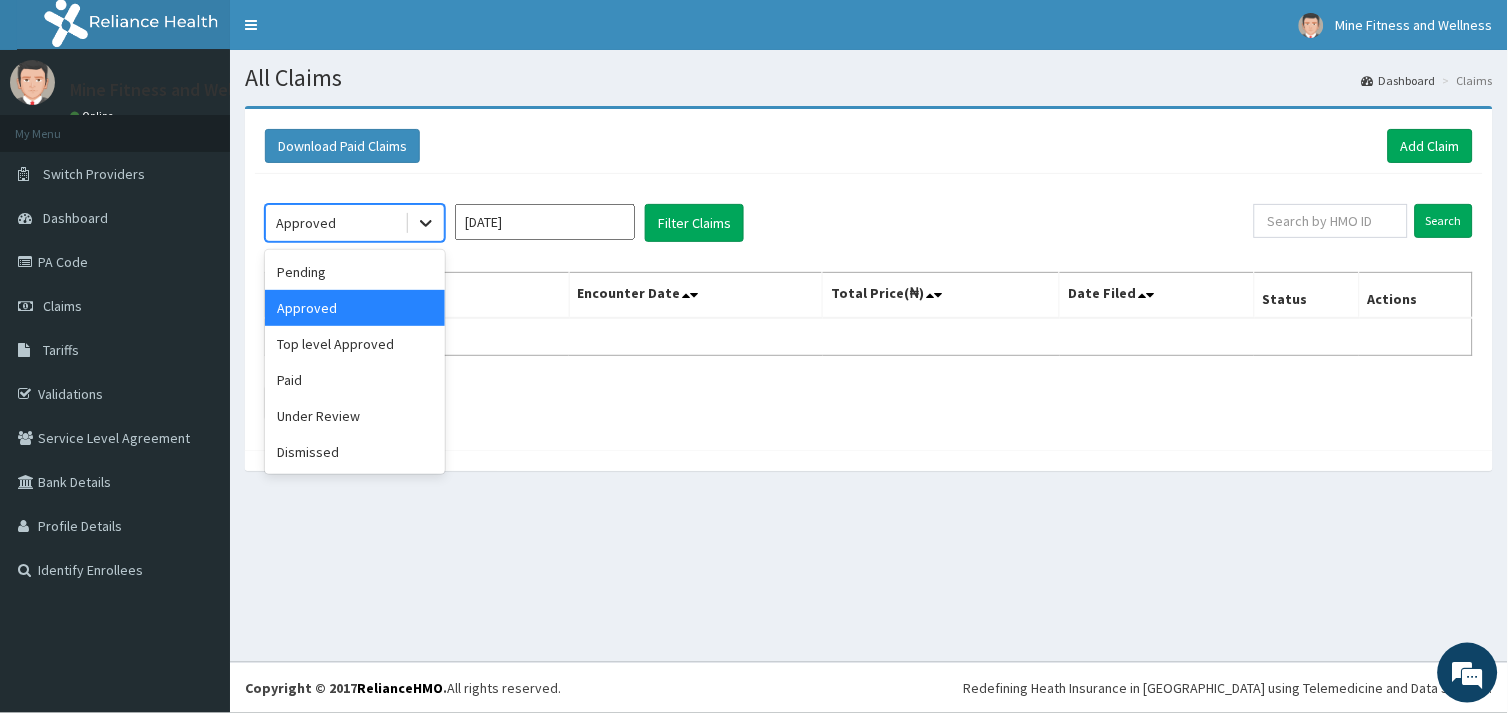 click 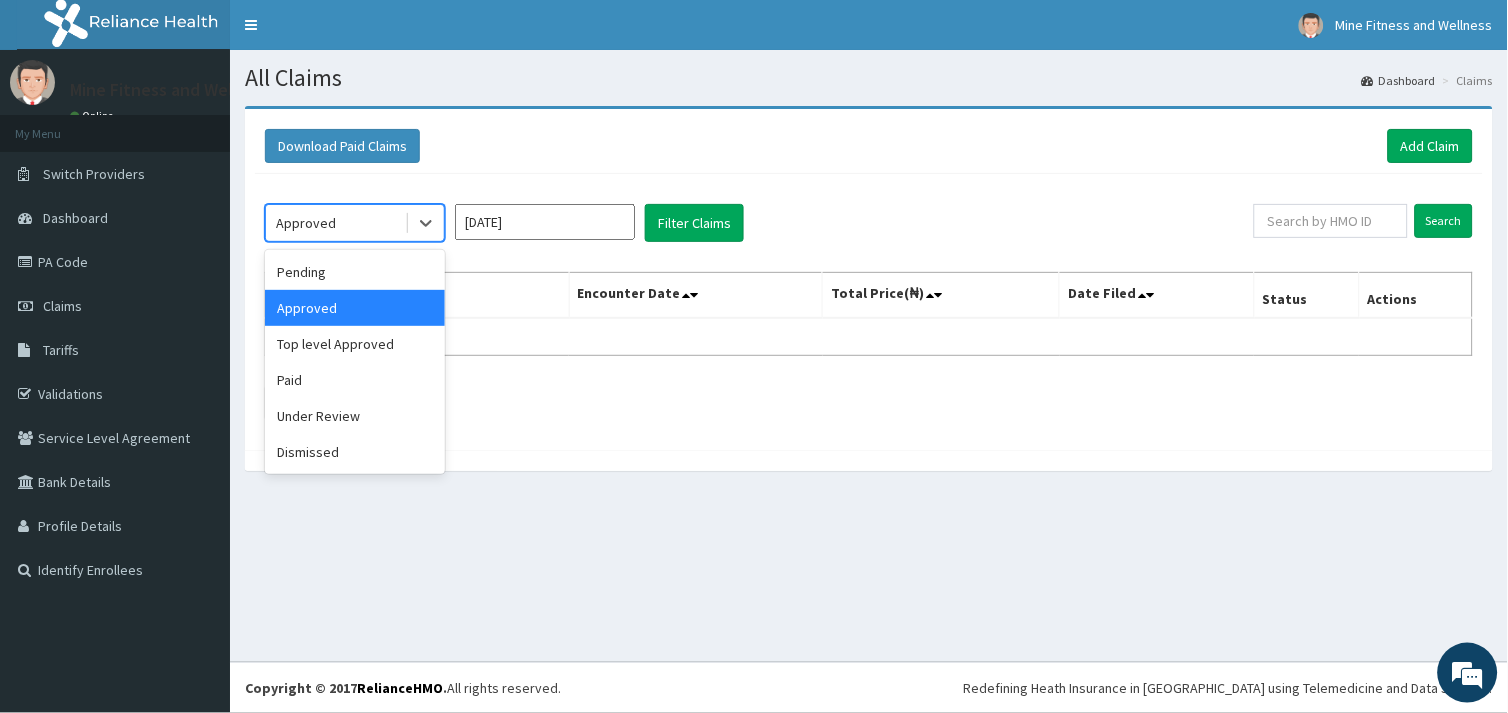 click on "Download Paid Claims Add Claim" at bounding box center (869, 146) 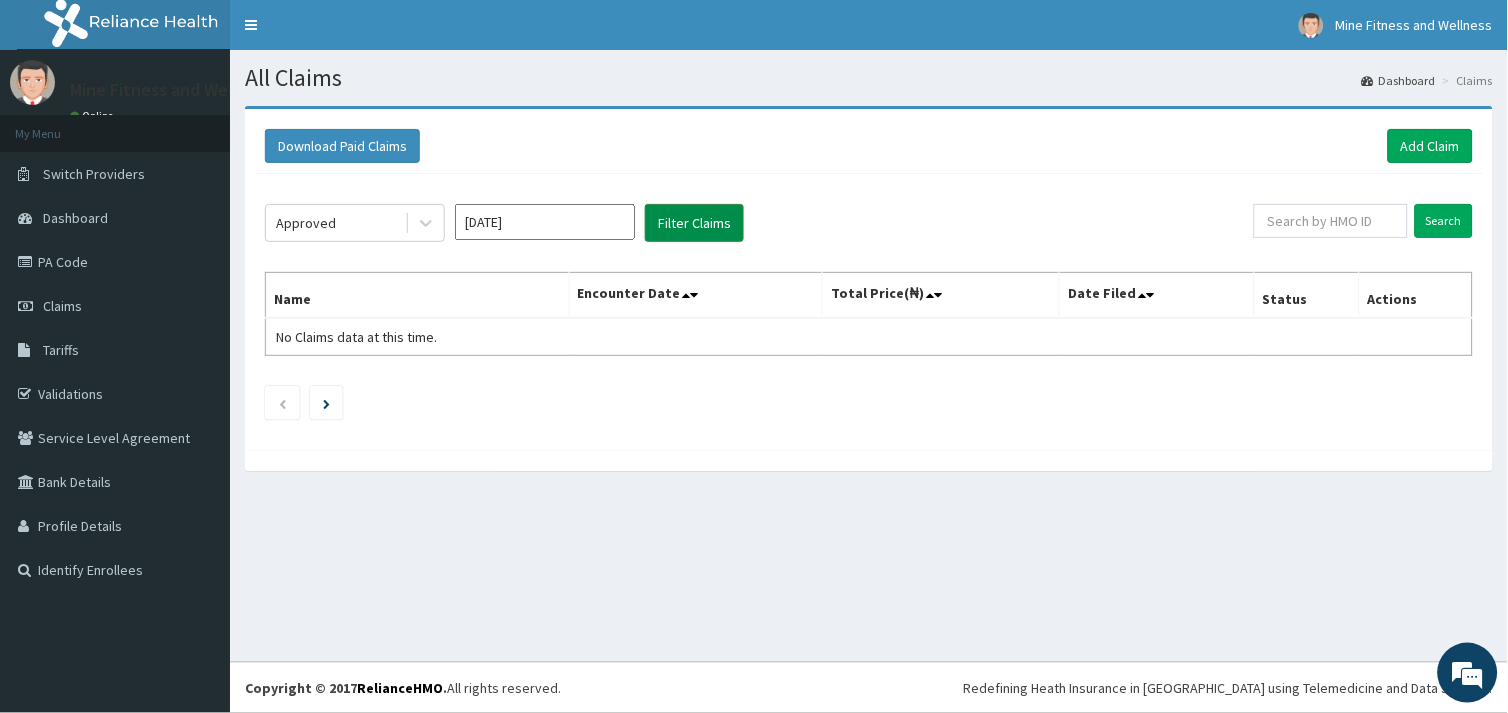 click on "Filter Claims" at bounding box center [694, 223] 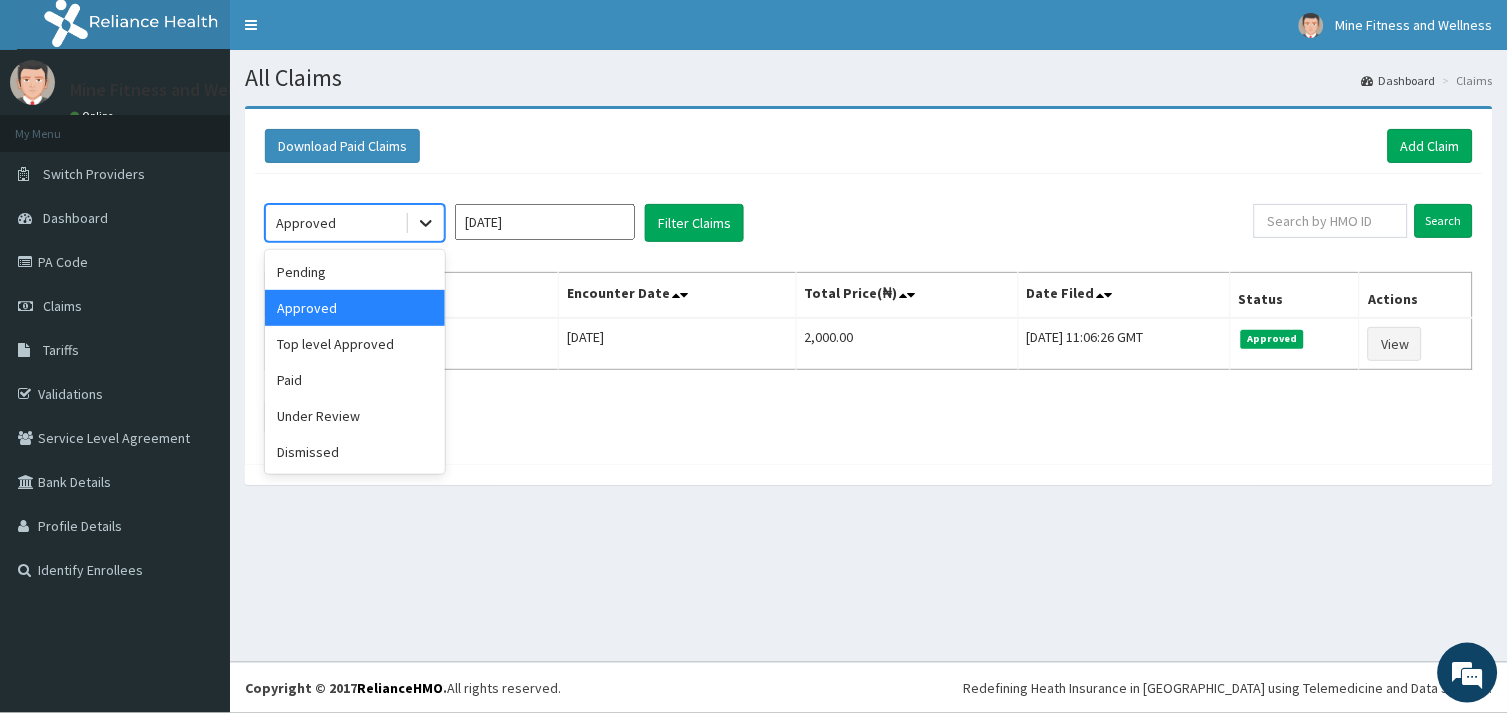 click 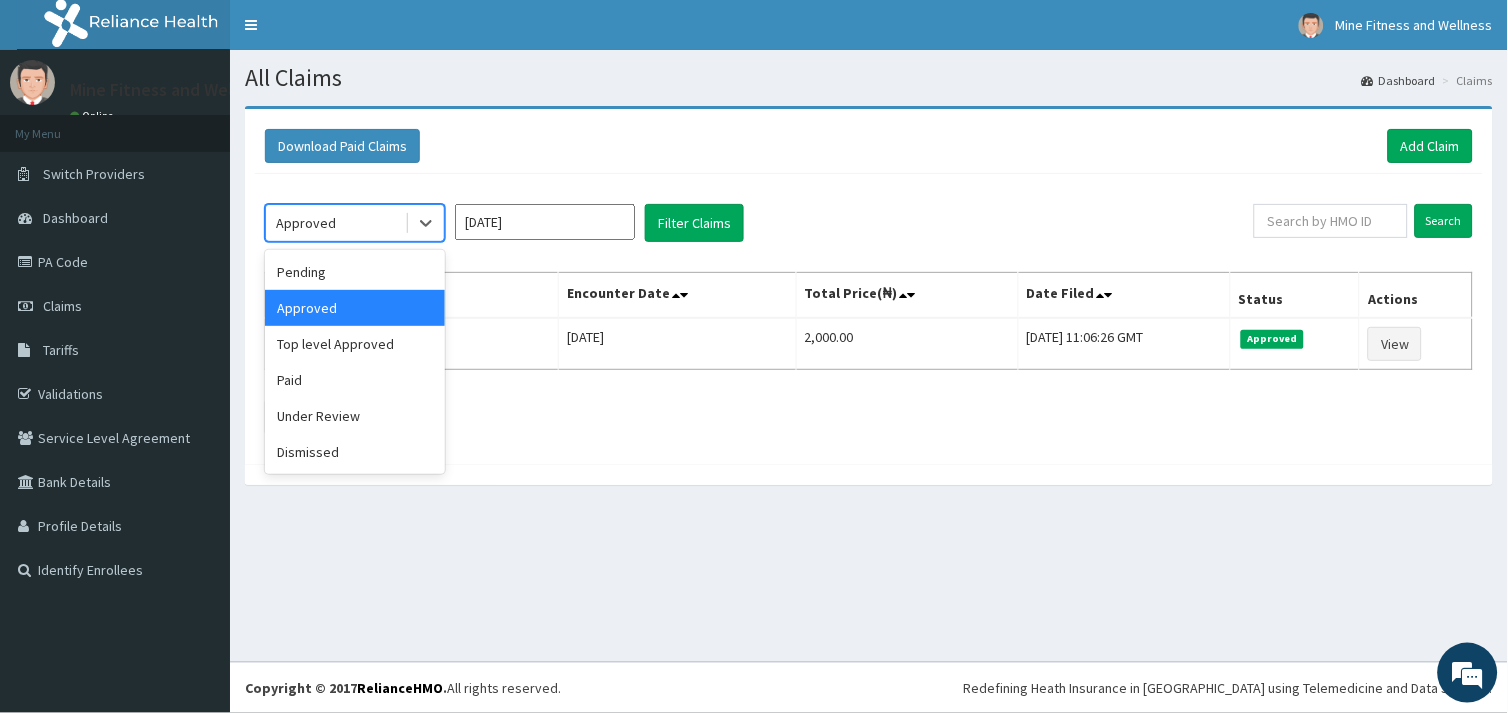 click on "All Claims" at bounding box center [869, 78] 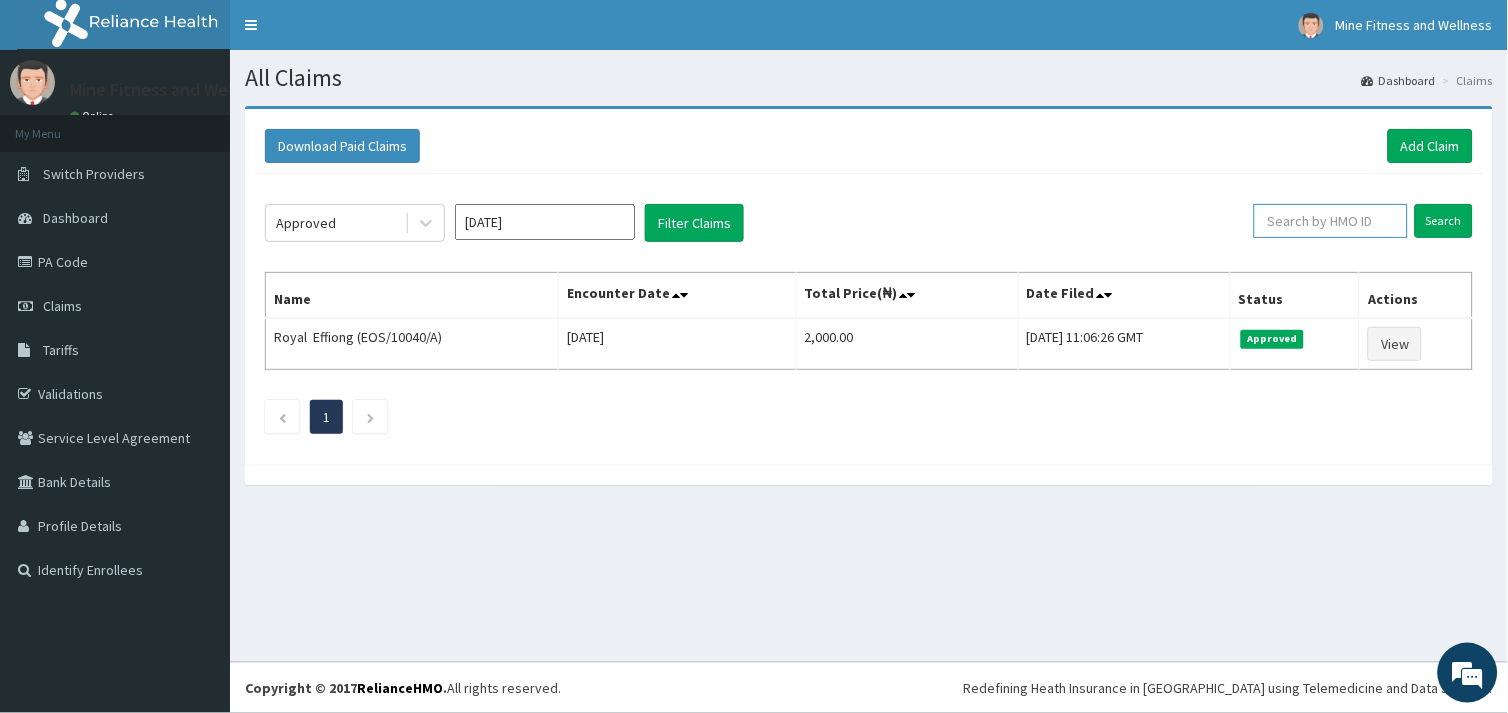 click at bounding box center [1331, 221] 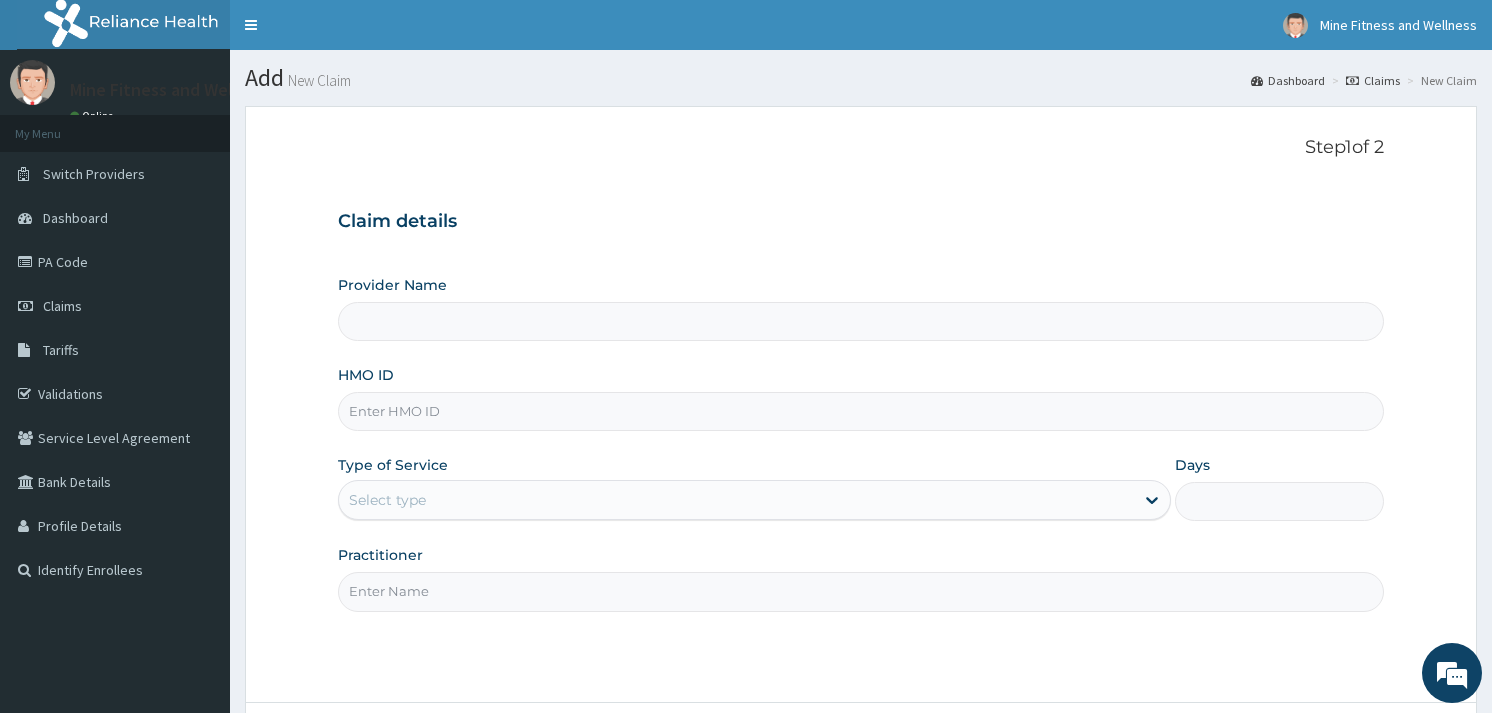 scroll, scrollTop: 0, scrollLeft: 0, axis: both 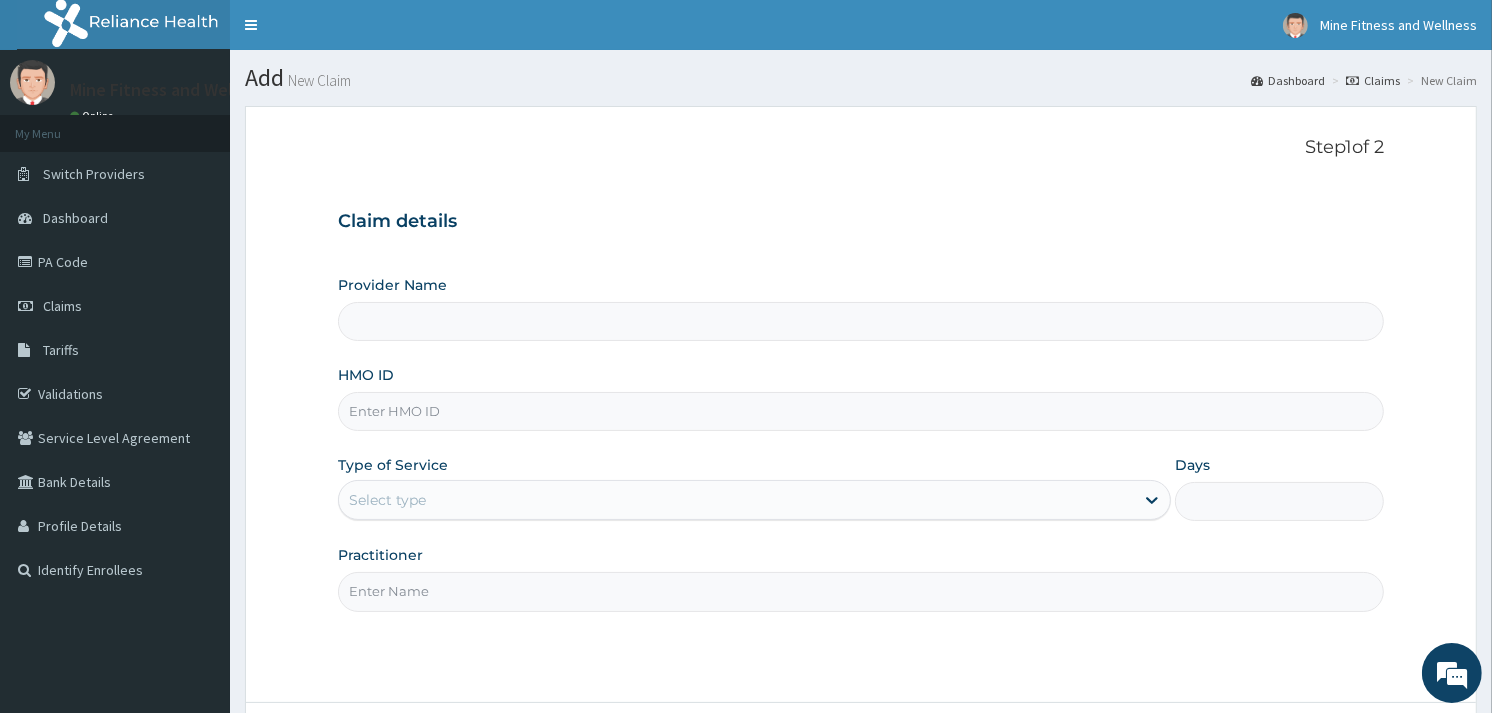 type on "Mine Fitness And Wellness" 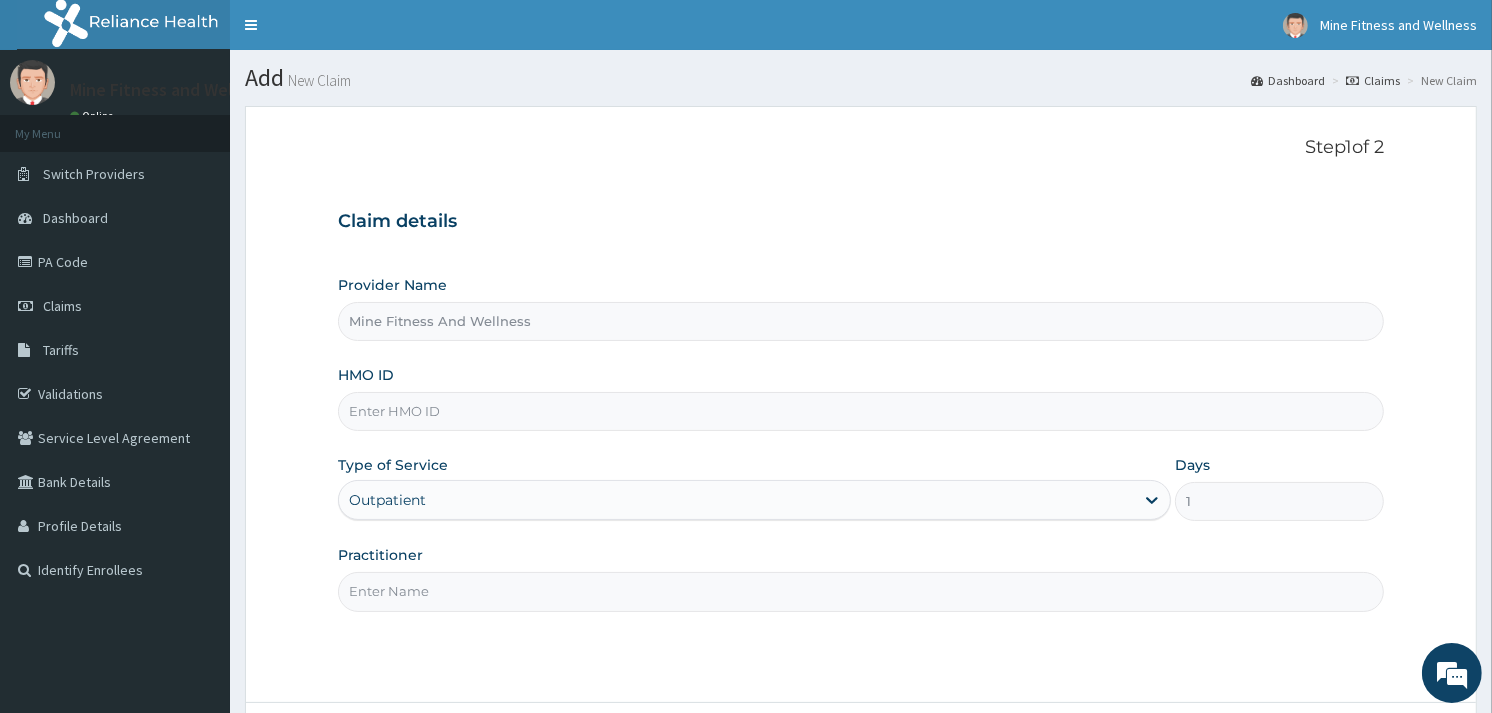 click on "Claim details Provider Name Mine Fitness And Wellness HMO ID Type of Service Outpatient Days 1 Practitioner" at bounding box center (861, 401) 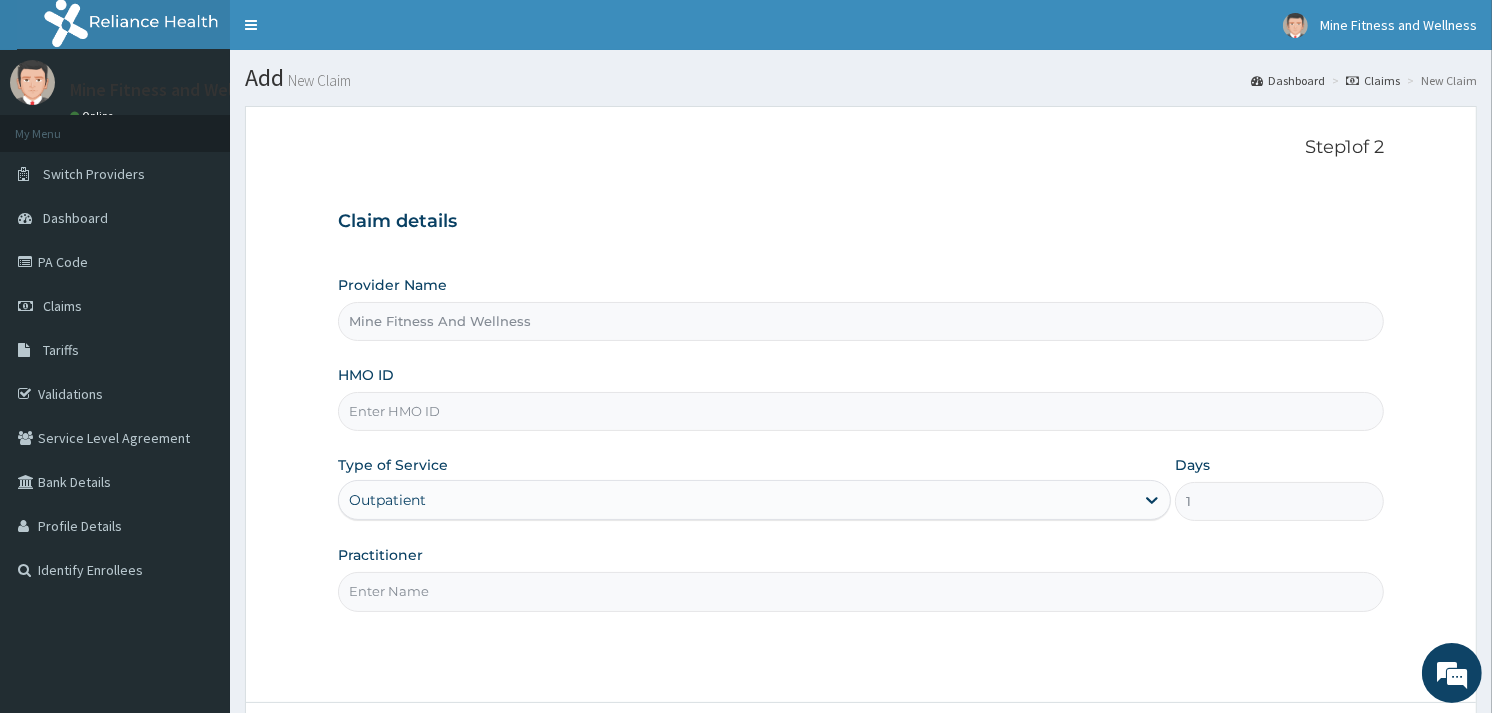 scroll, scrollTop: 0, scrollLeft: 0, axis: both 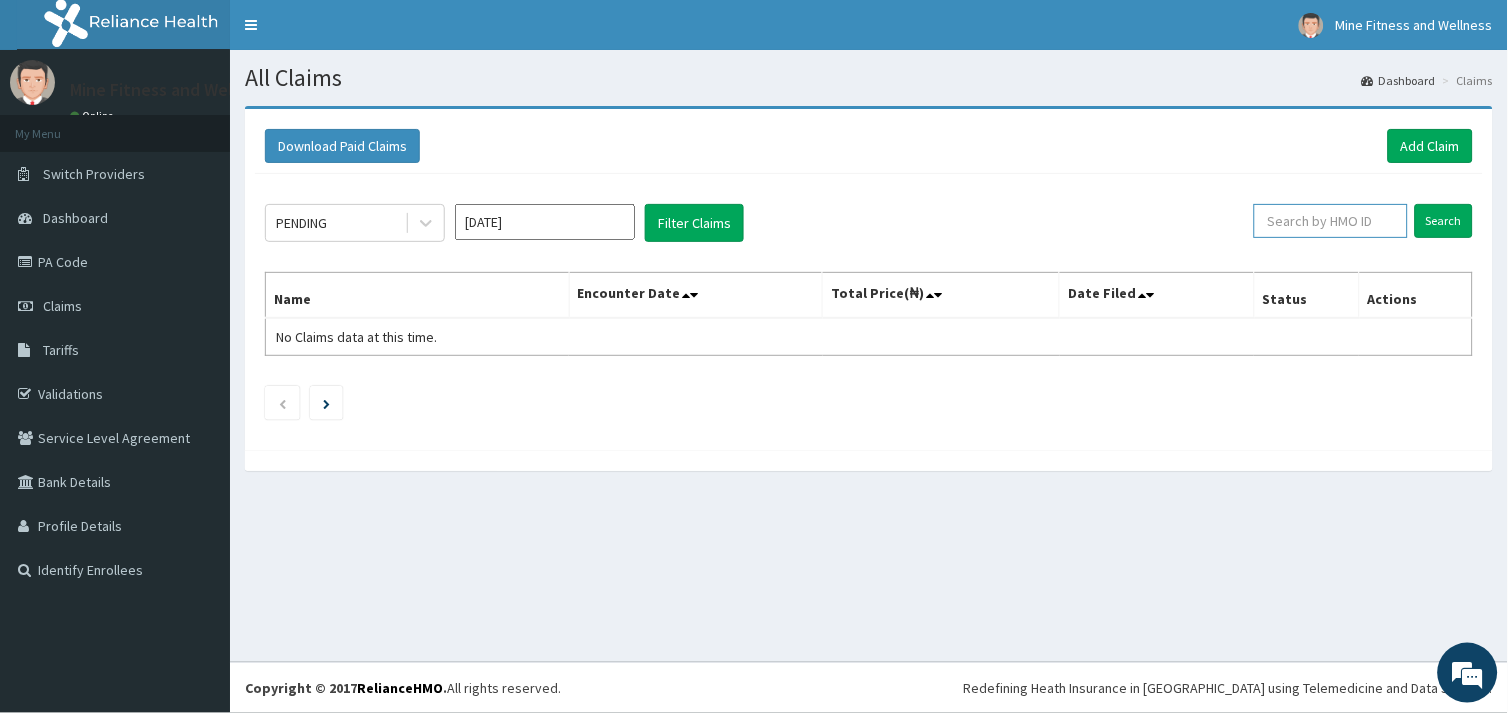 click at bounding box center (1331, 221) 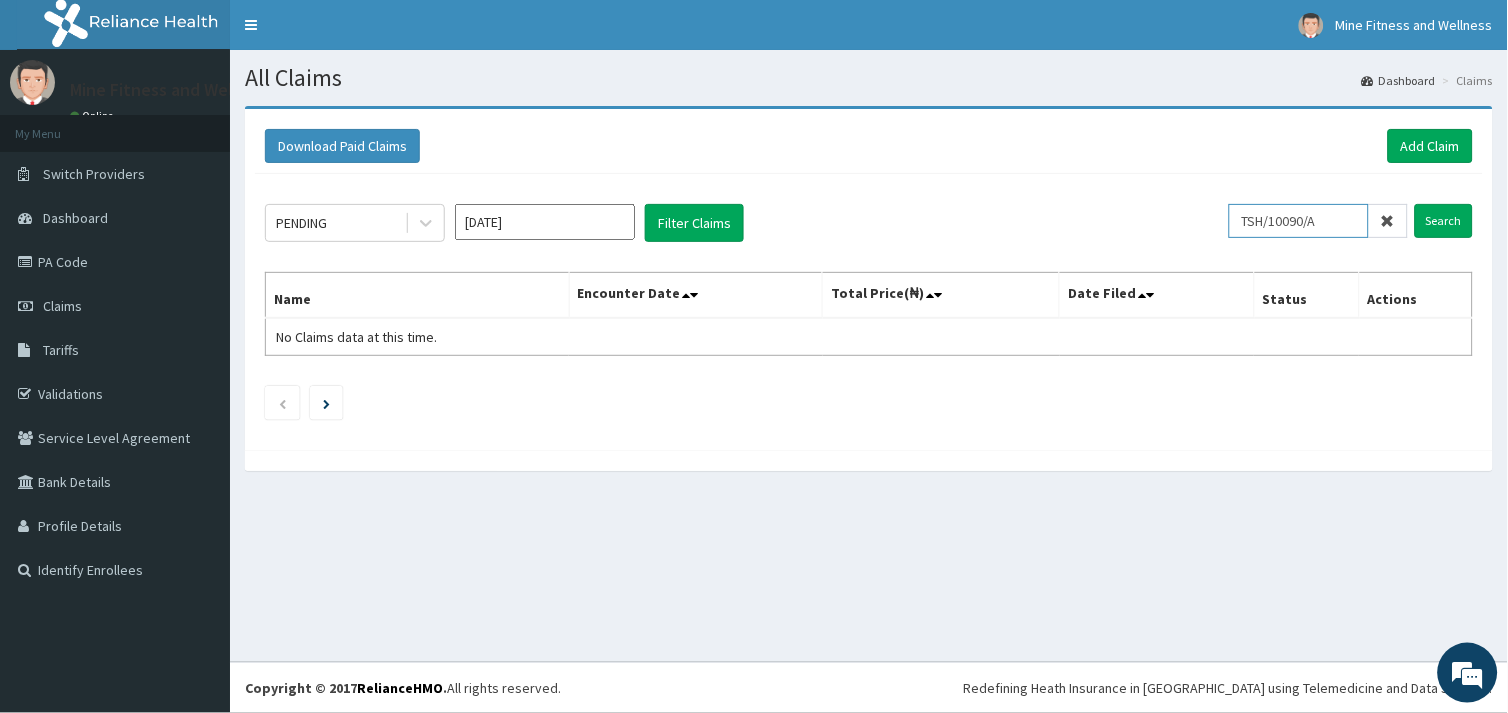 scroll, scrollTop: 0, scrollLeft: 0, axis: both 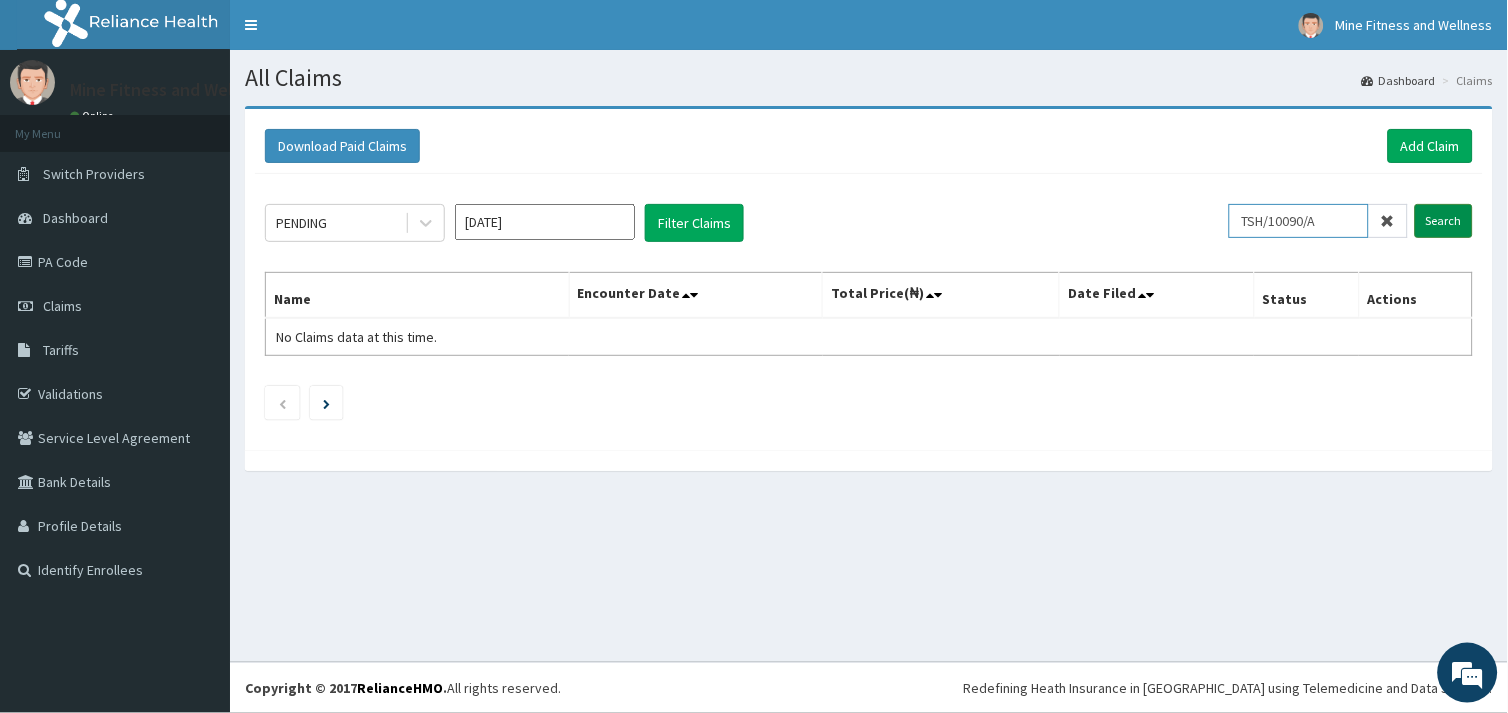 type on "TSH/10090/A" 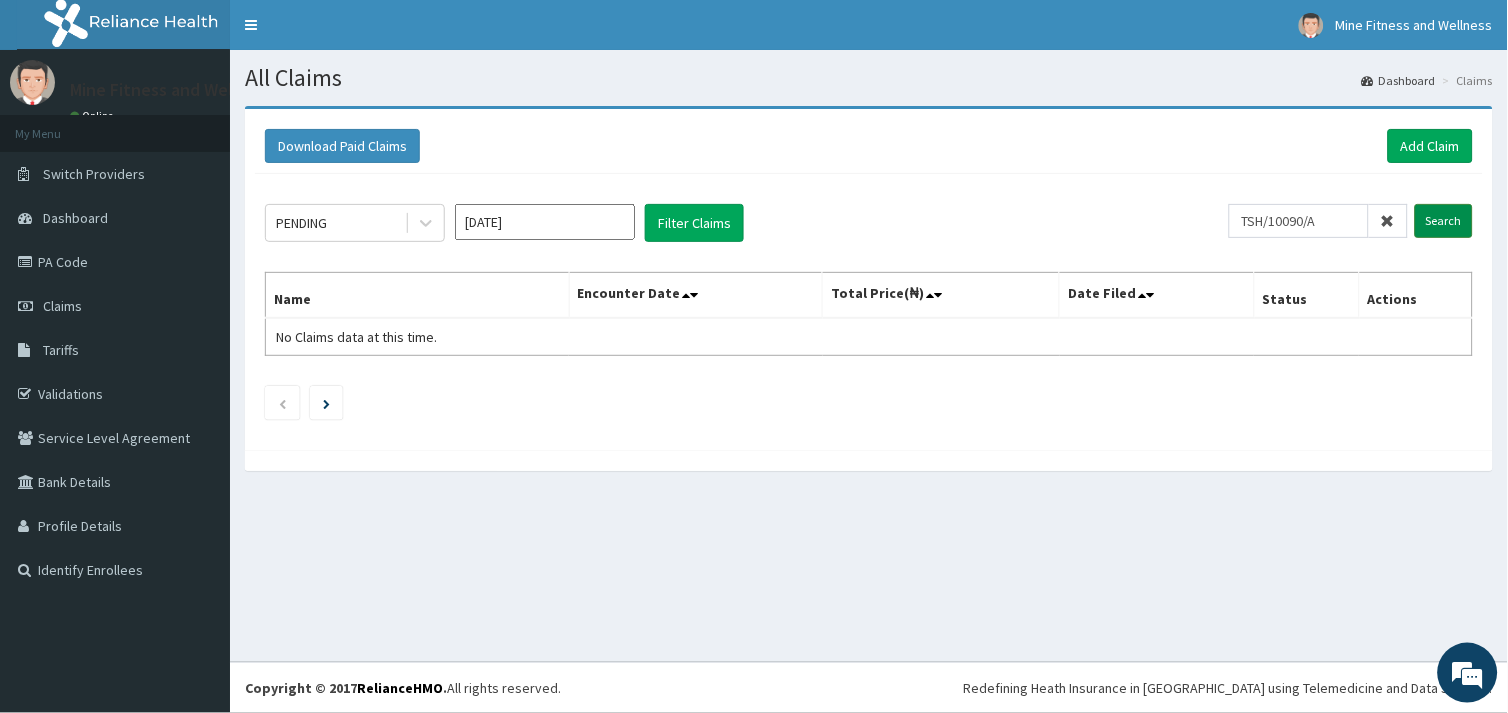 click on "Search" at bounding box center (1444, 221) 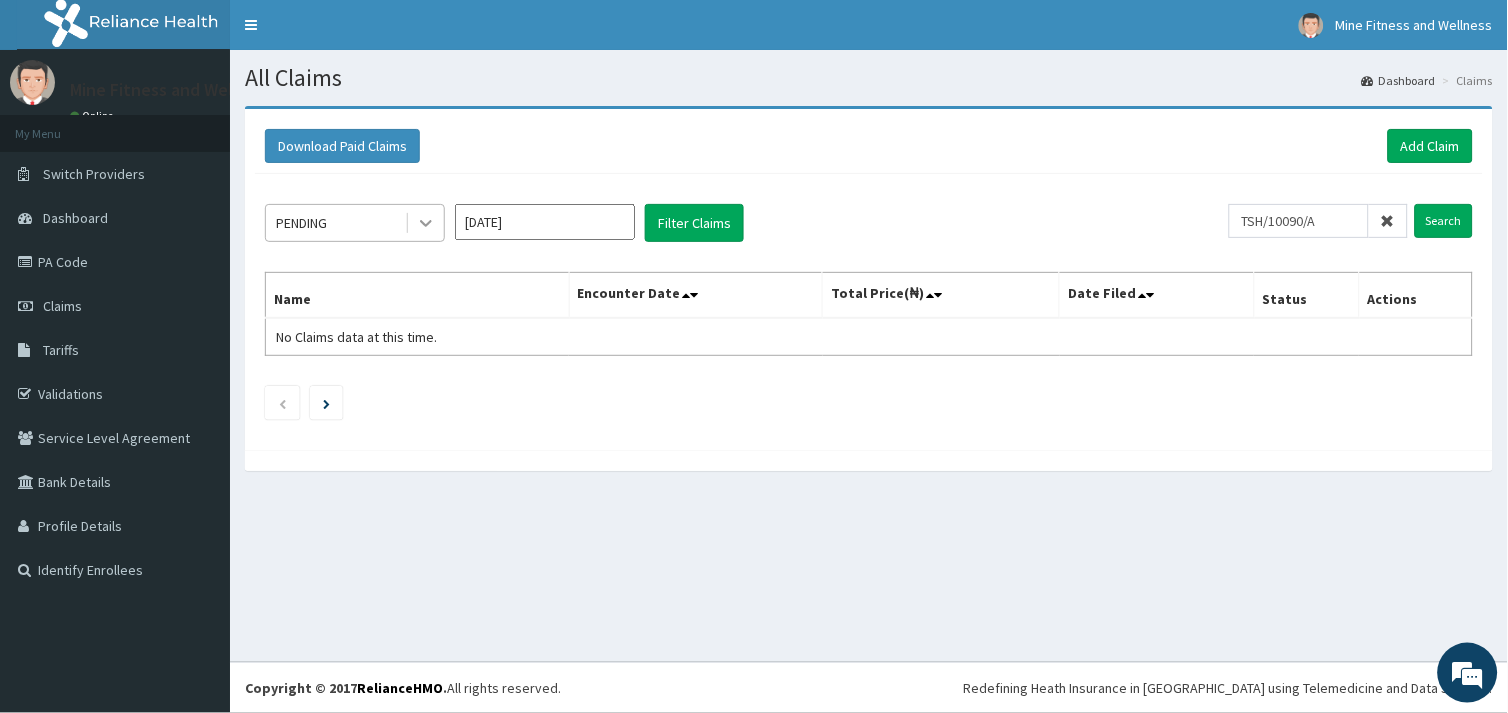 click 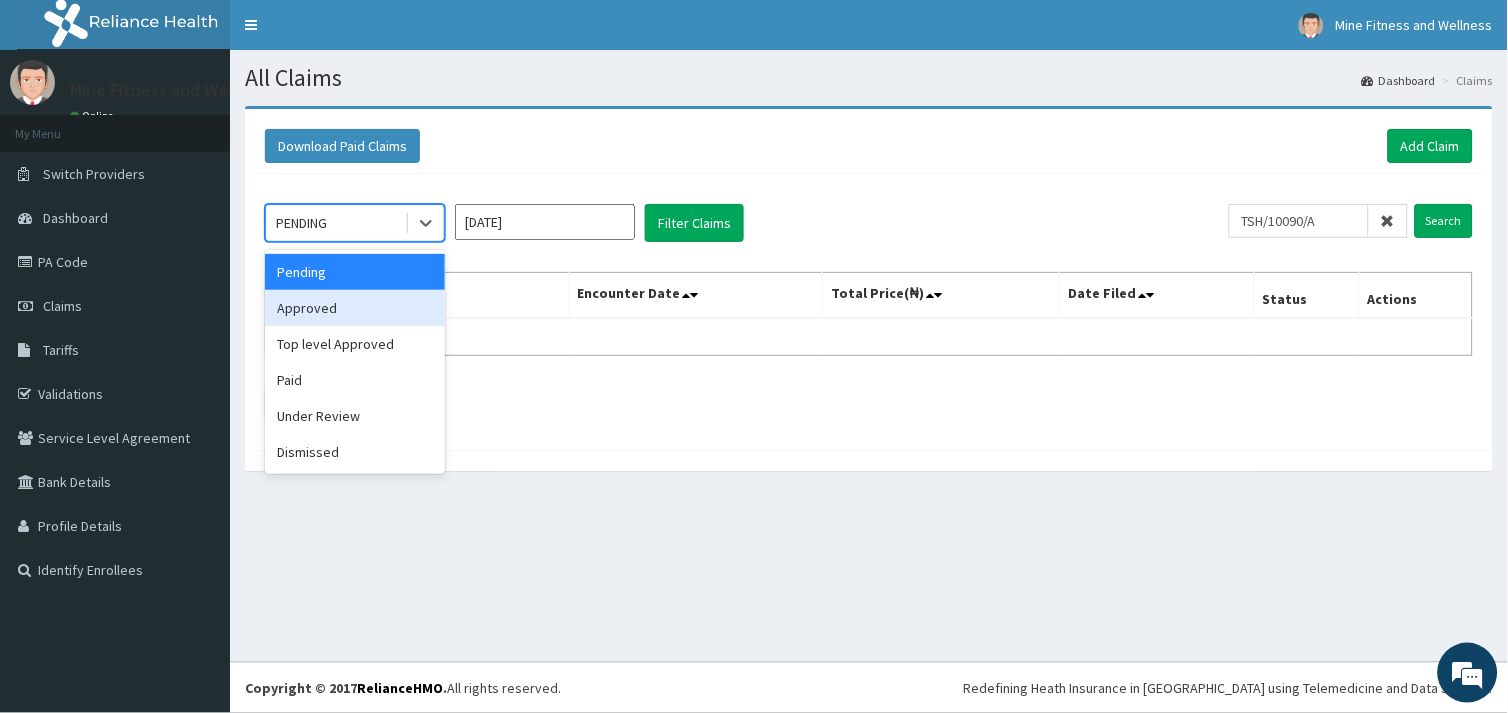 click on "Approved" at bounding box center (355, 308) 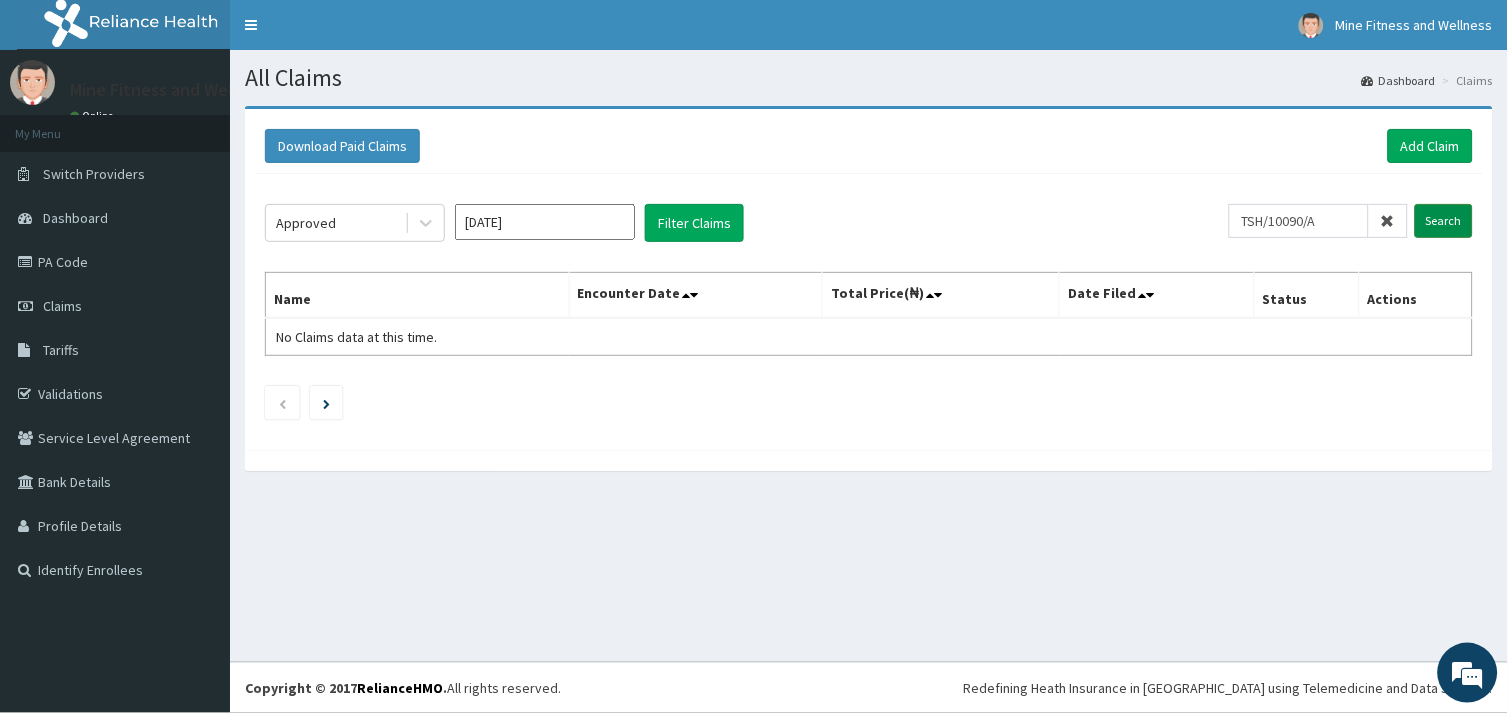 click on "Search" at bounding box center (1444, 221) 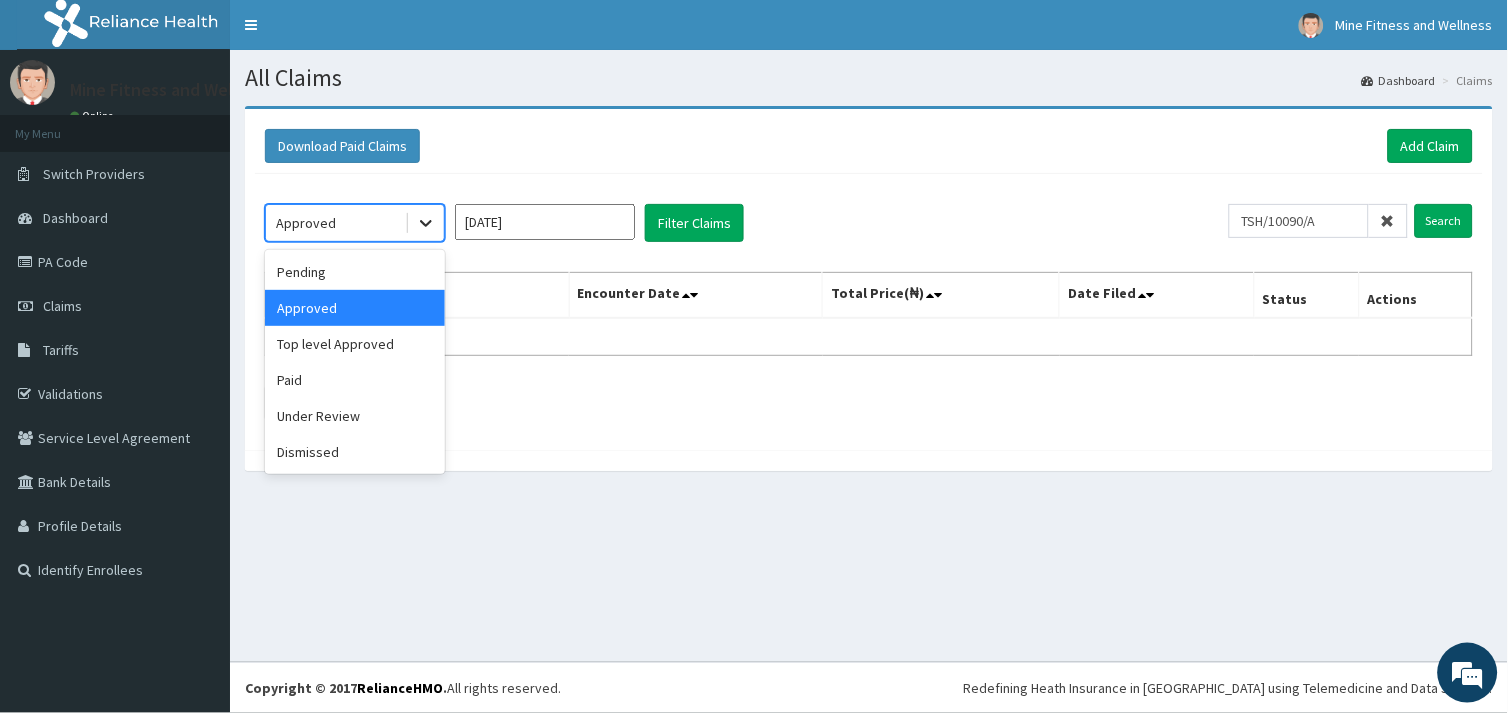 click 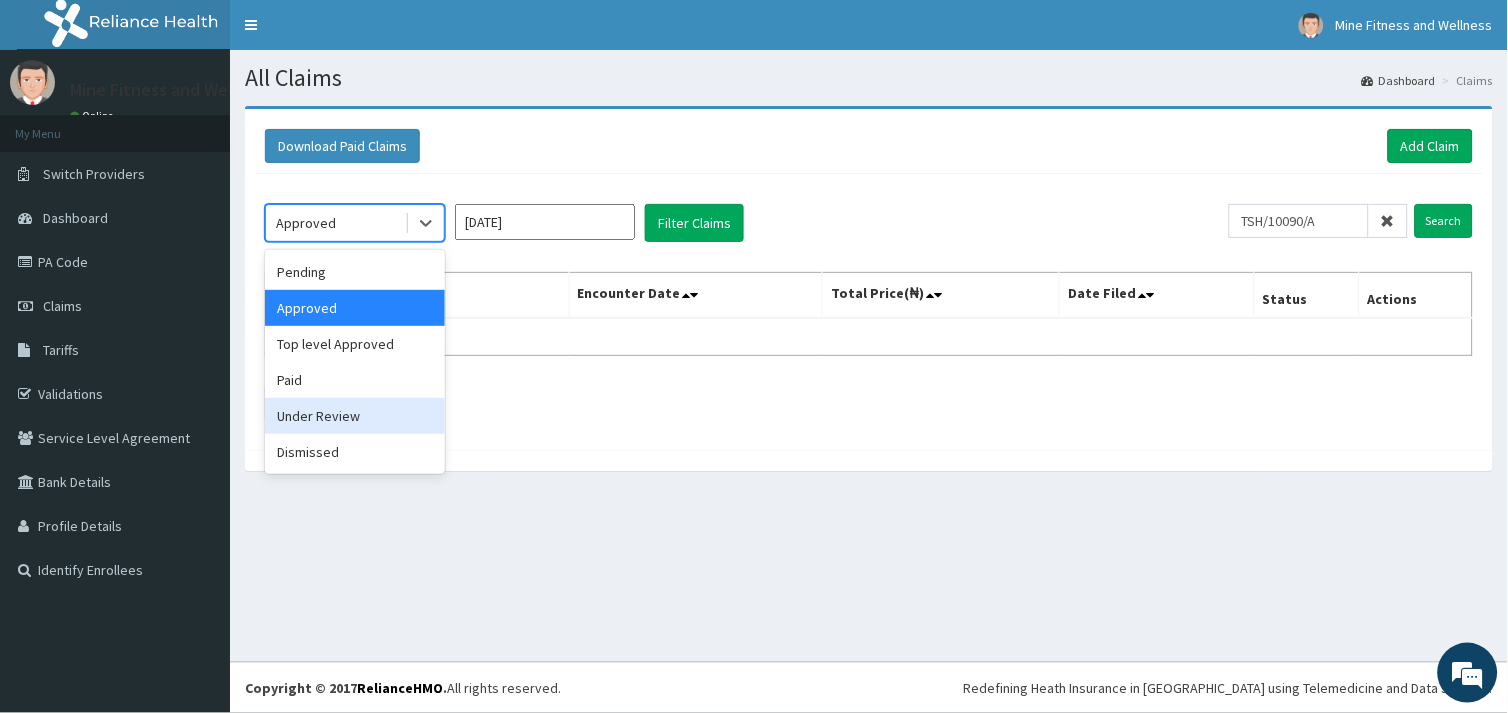 click on "Under Review" at bounding box center [355, 416] 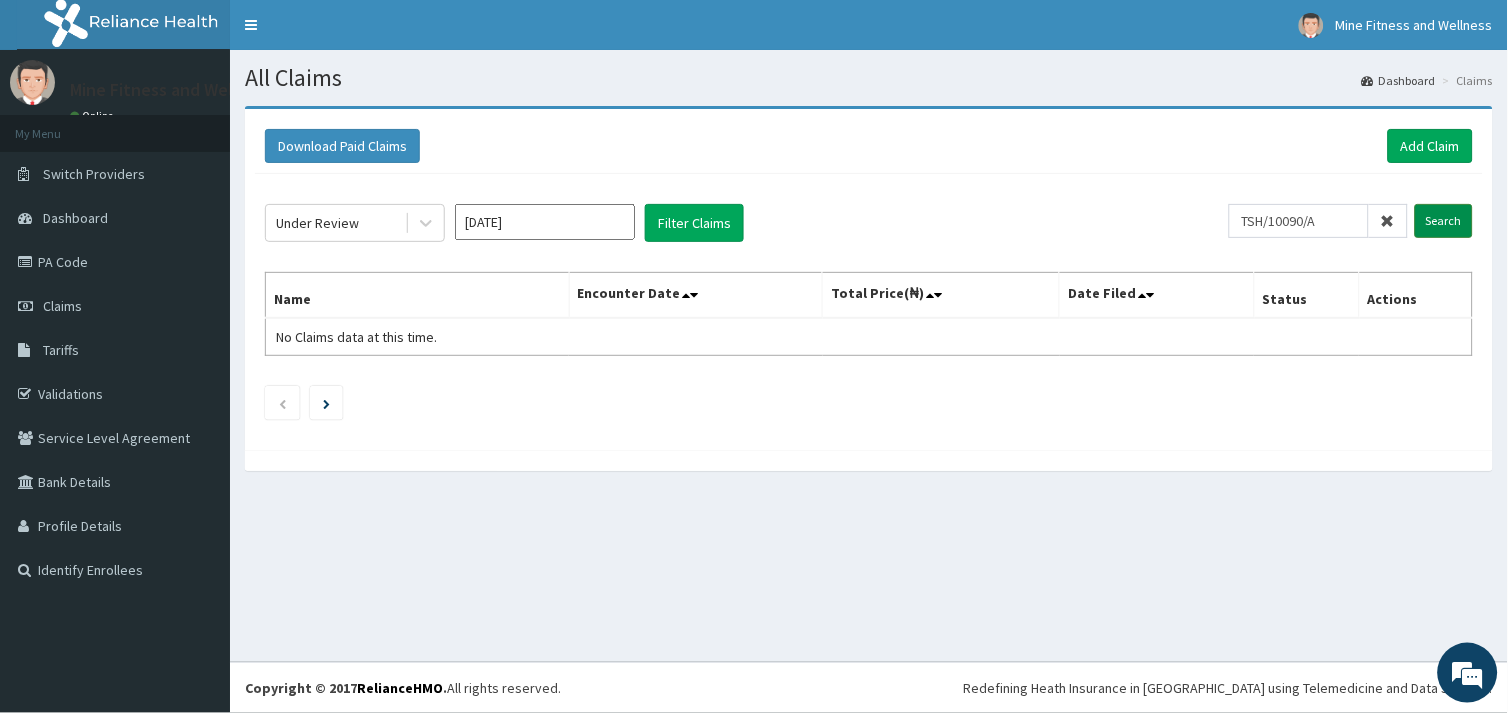 click on "Search" at bounding box center [1444, 221] 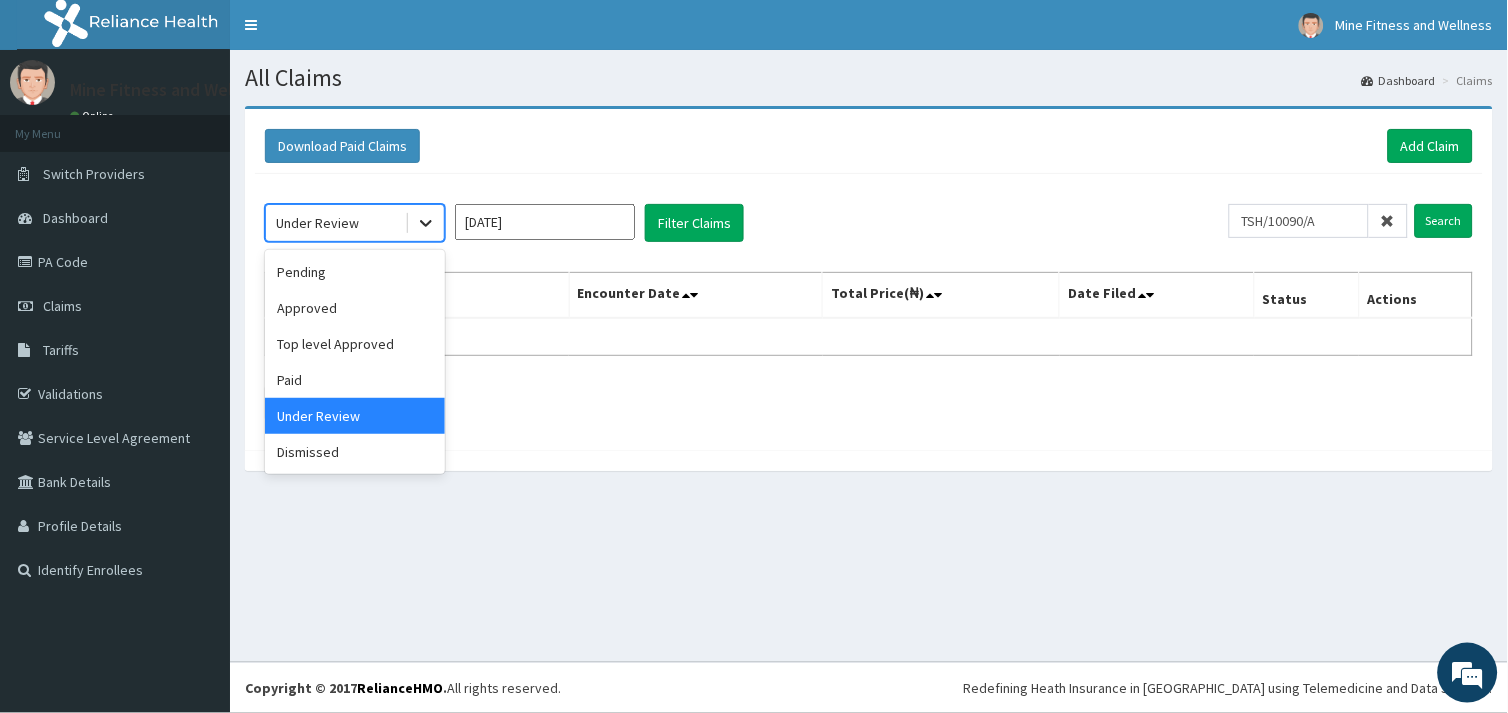 click 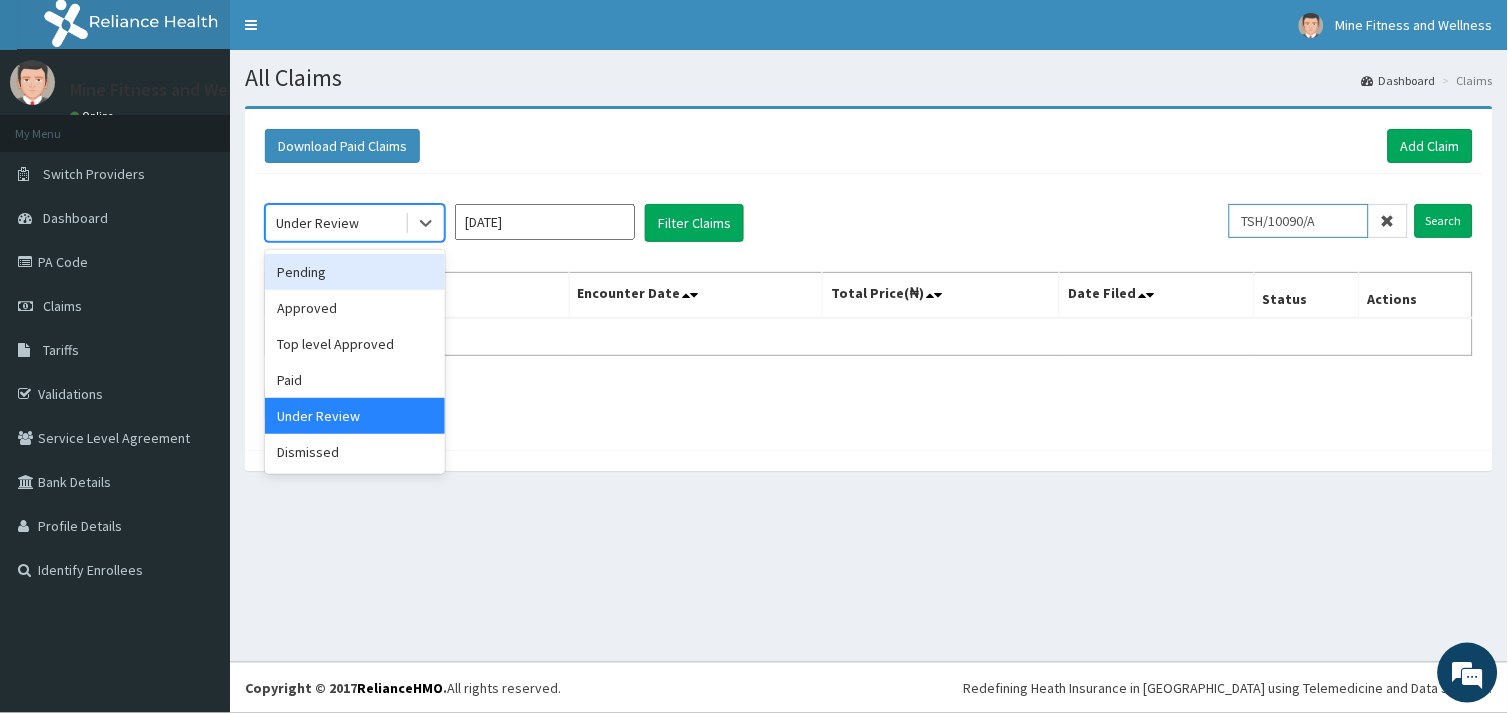 click on "TSH/10090/A" at bounding box center [1299, 221] 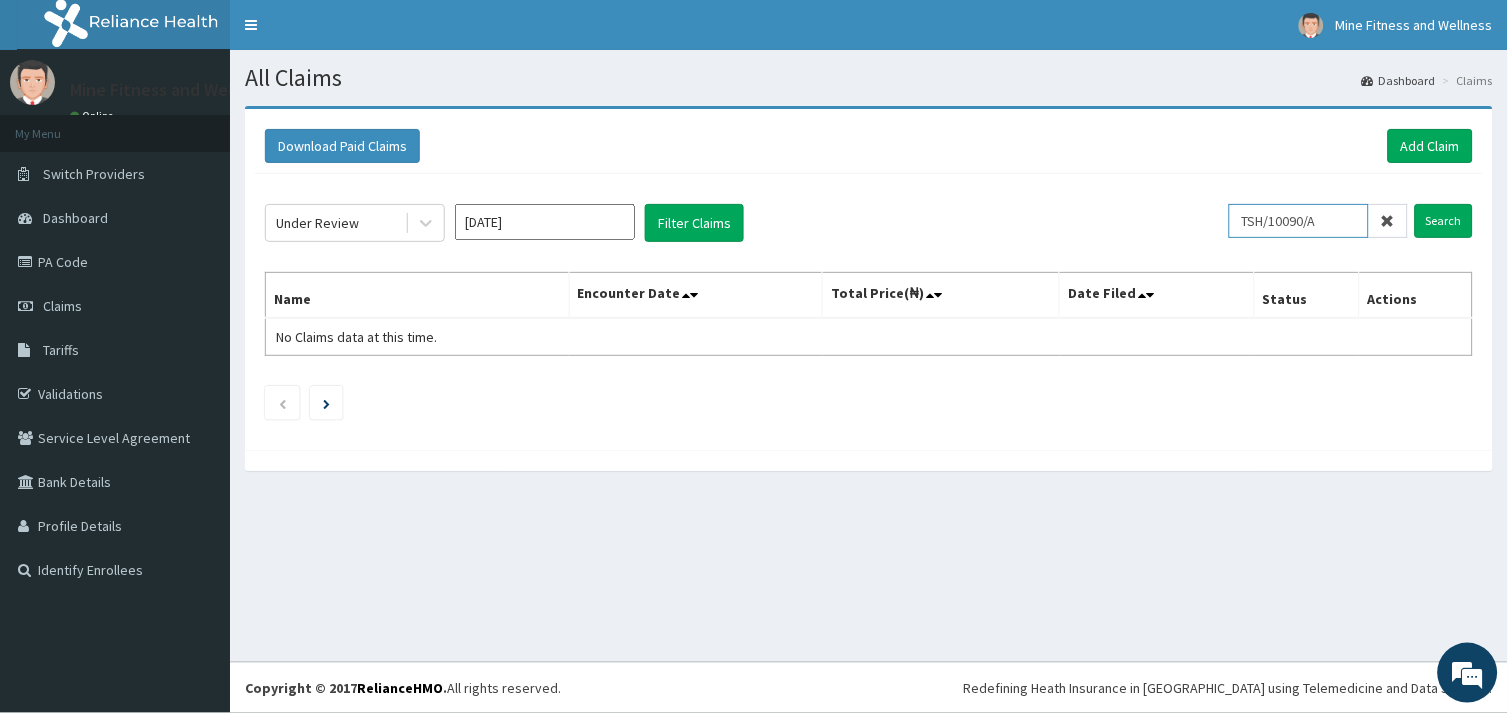 click on "TSH/10090/A" at bounding box center [1299, 221] 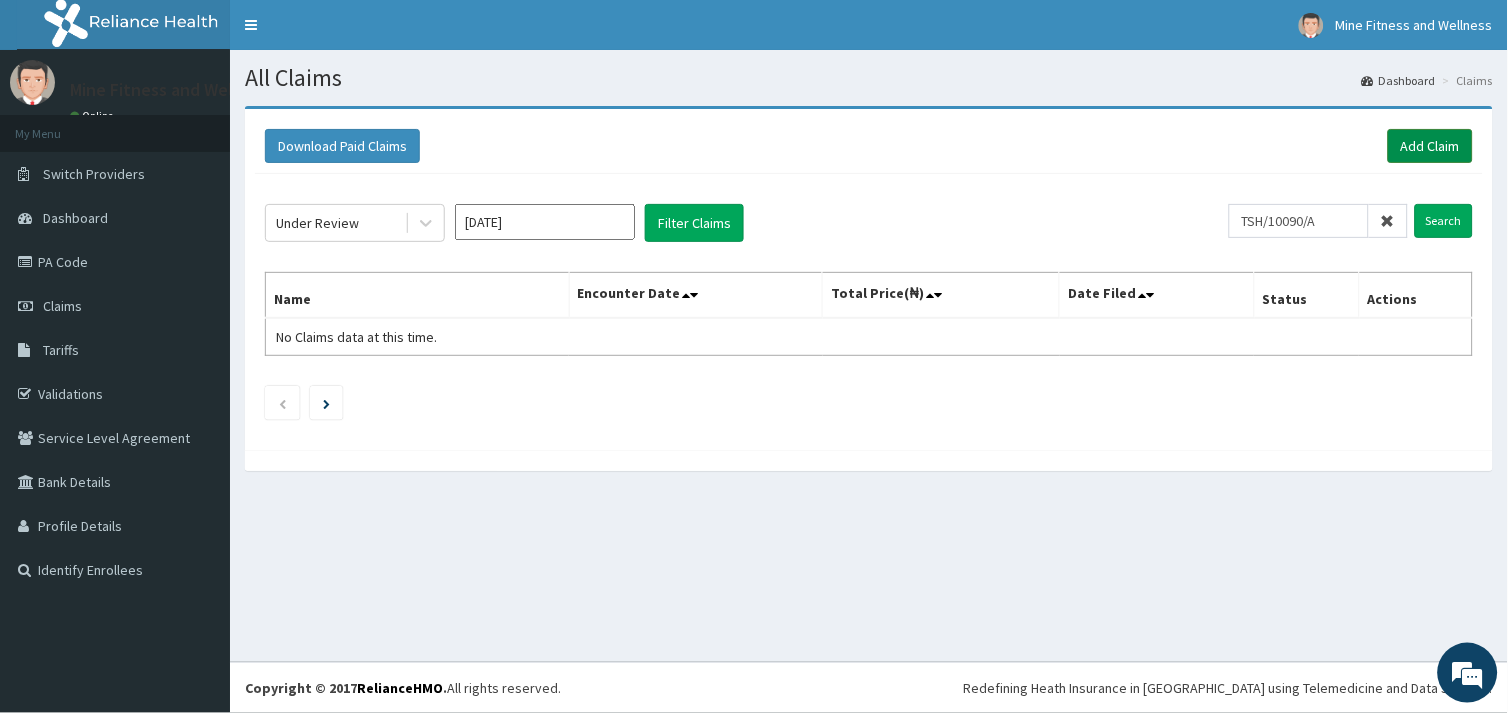 click on "Add Claim" at bounding box center (1430, 146) 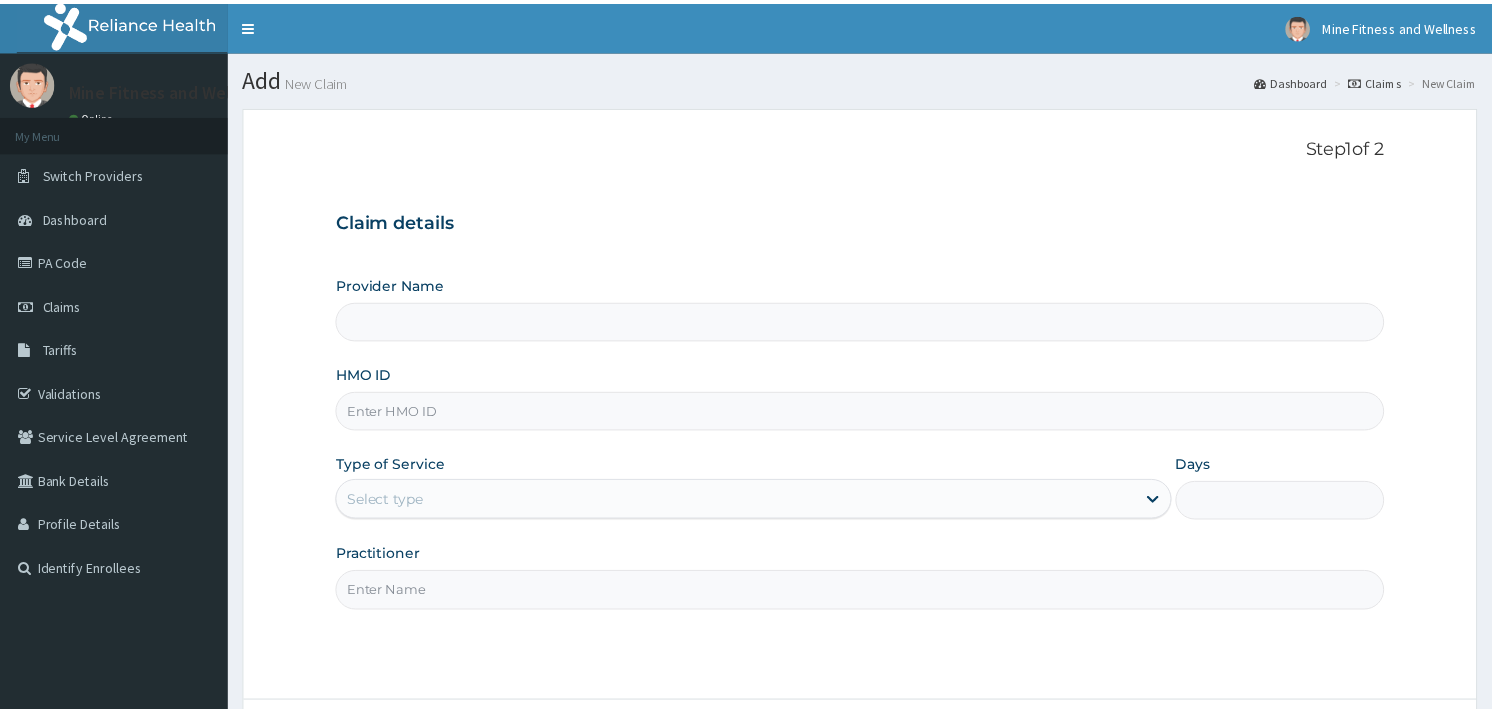 scroll, scrollTop: 0, scrollLeft: 0, axis: both 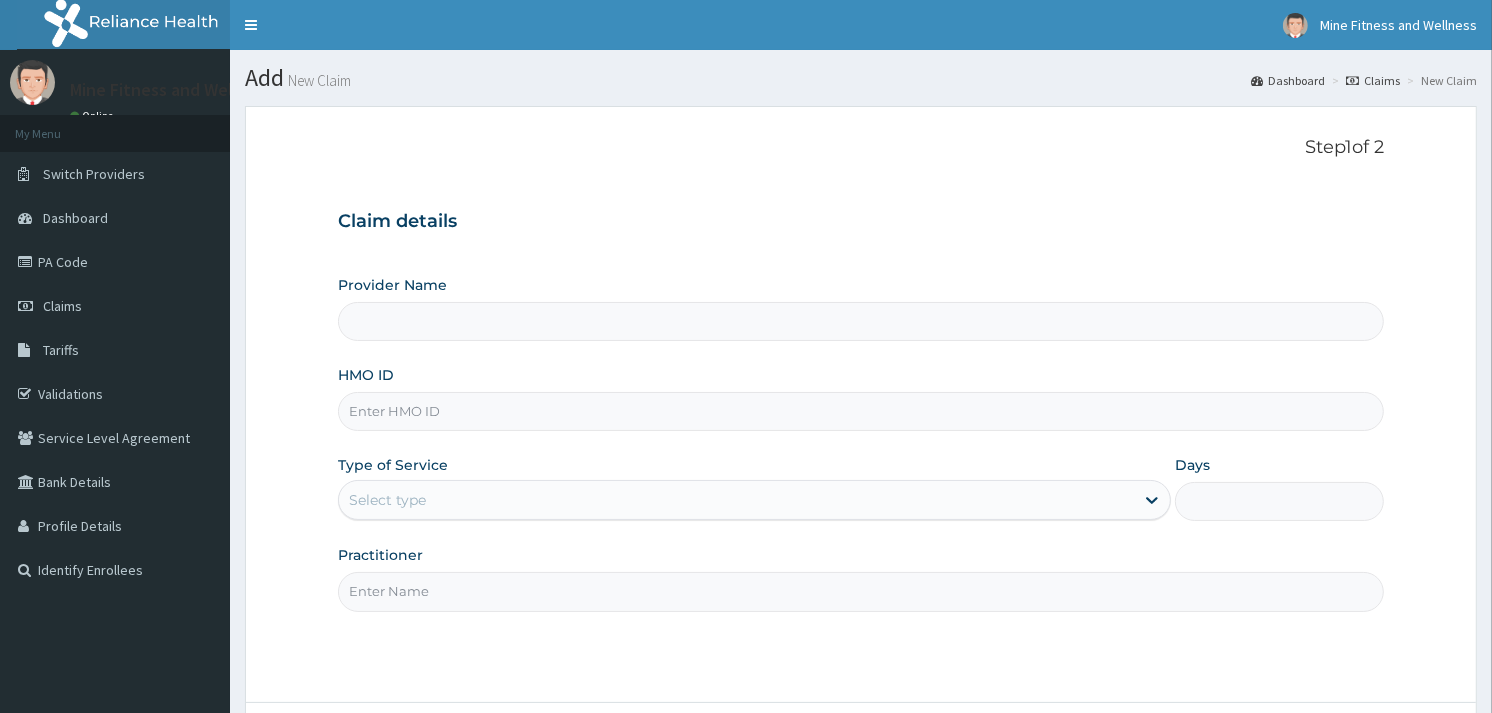 drag, startPoint x: 771, startPoint y: 421, endPoint x: 784, endPoint y: 430, distance: 15.811388 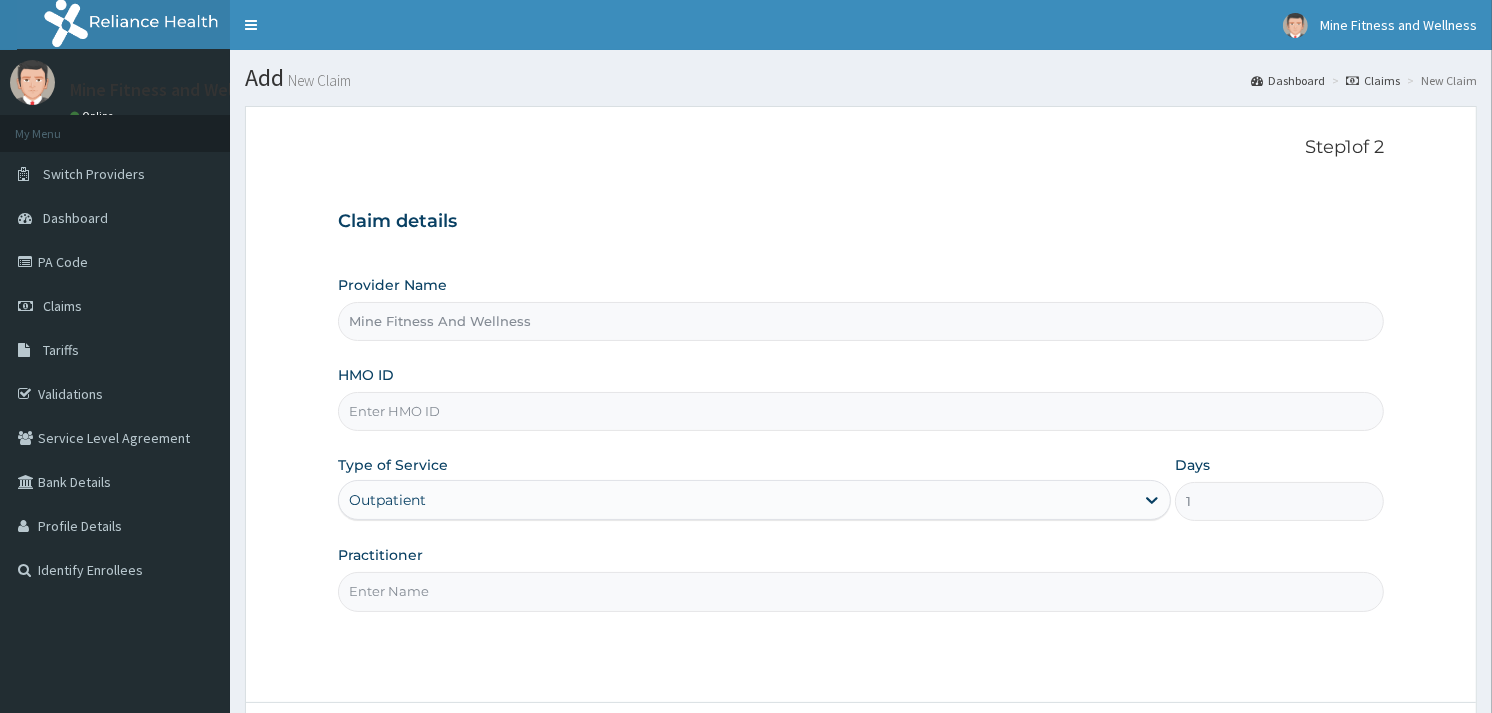 type on "TSH/10090/A" 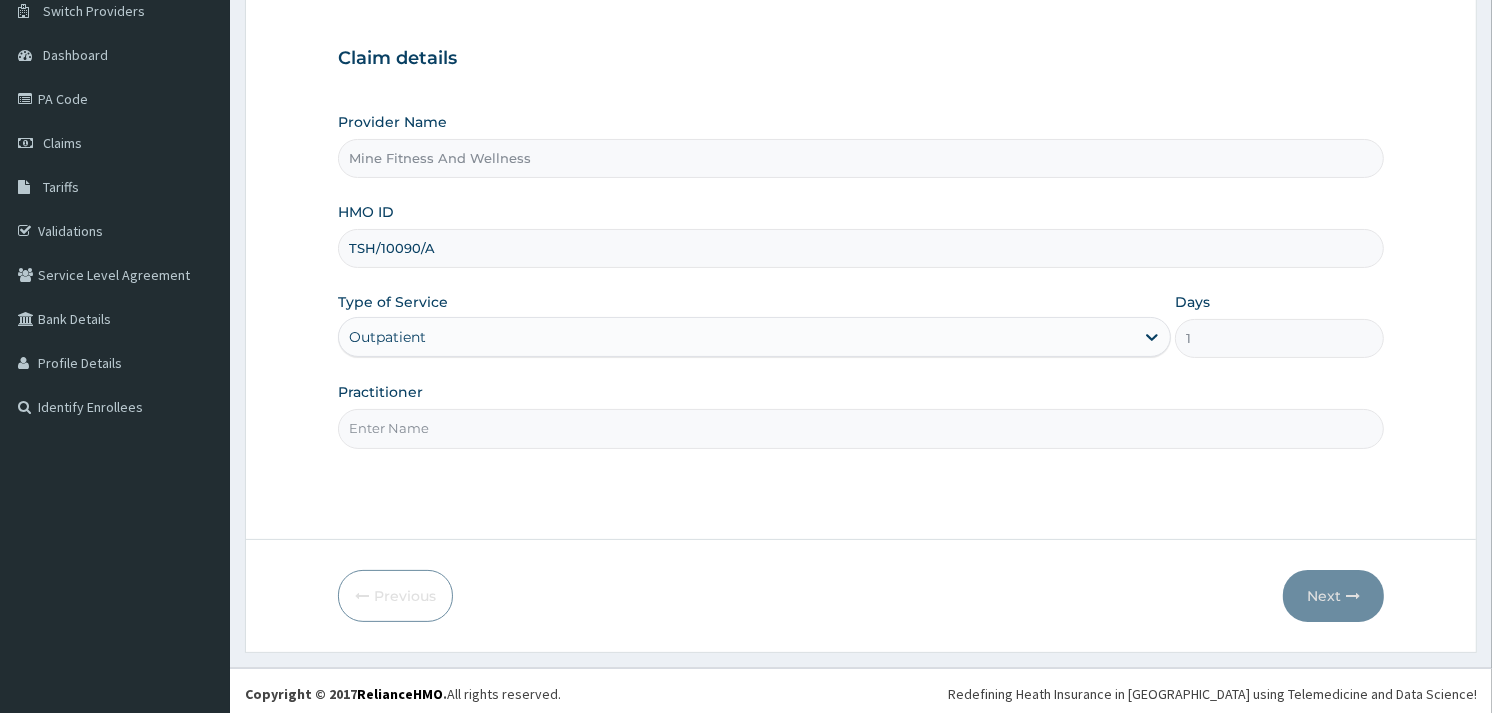 scroll, scrollTop: 168, scrollLeft: 0, axis: vertical 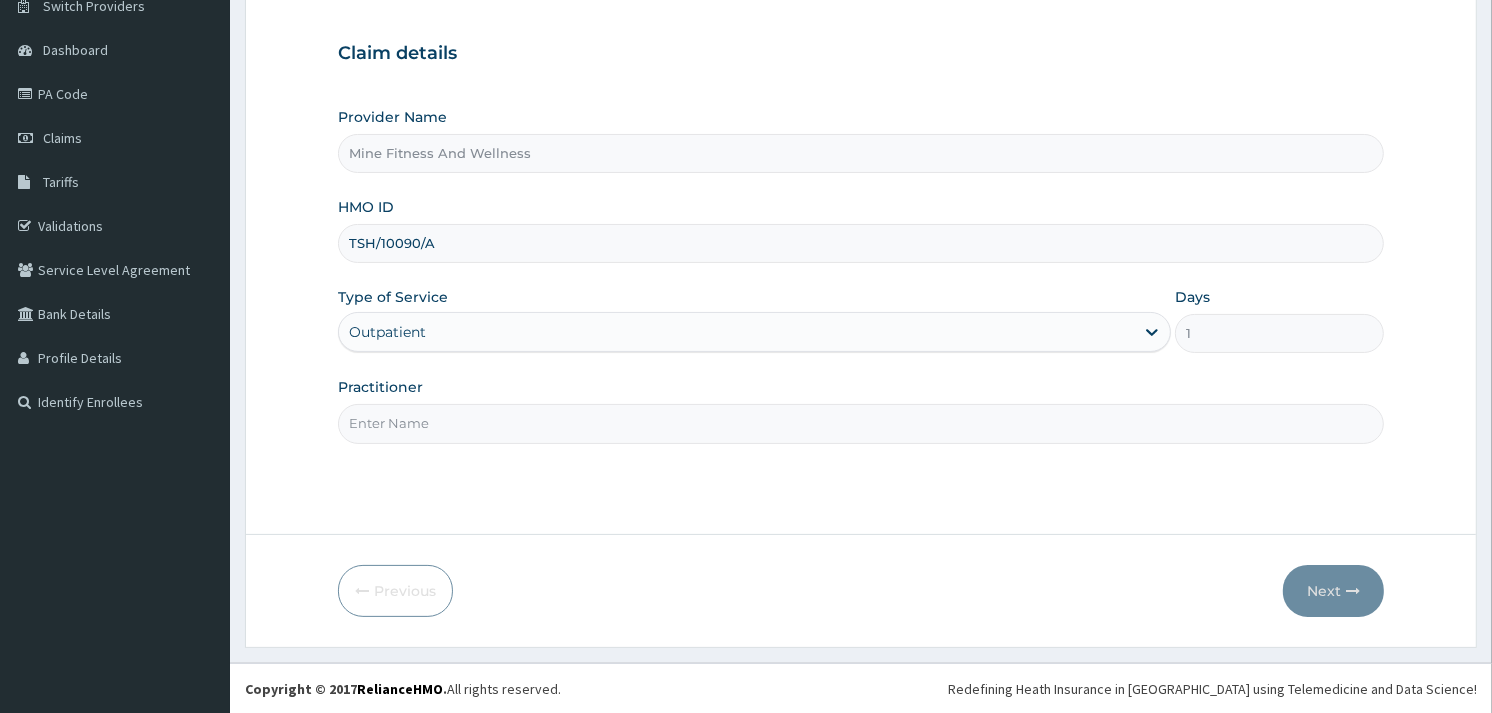 click on "Practitioner" at bounding box center (861, 423) 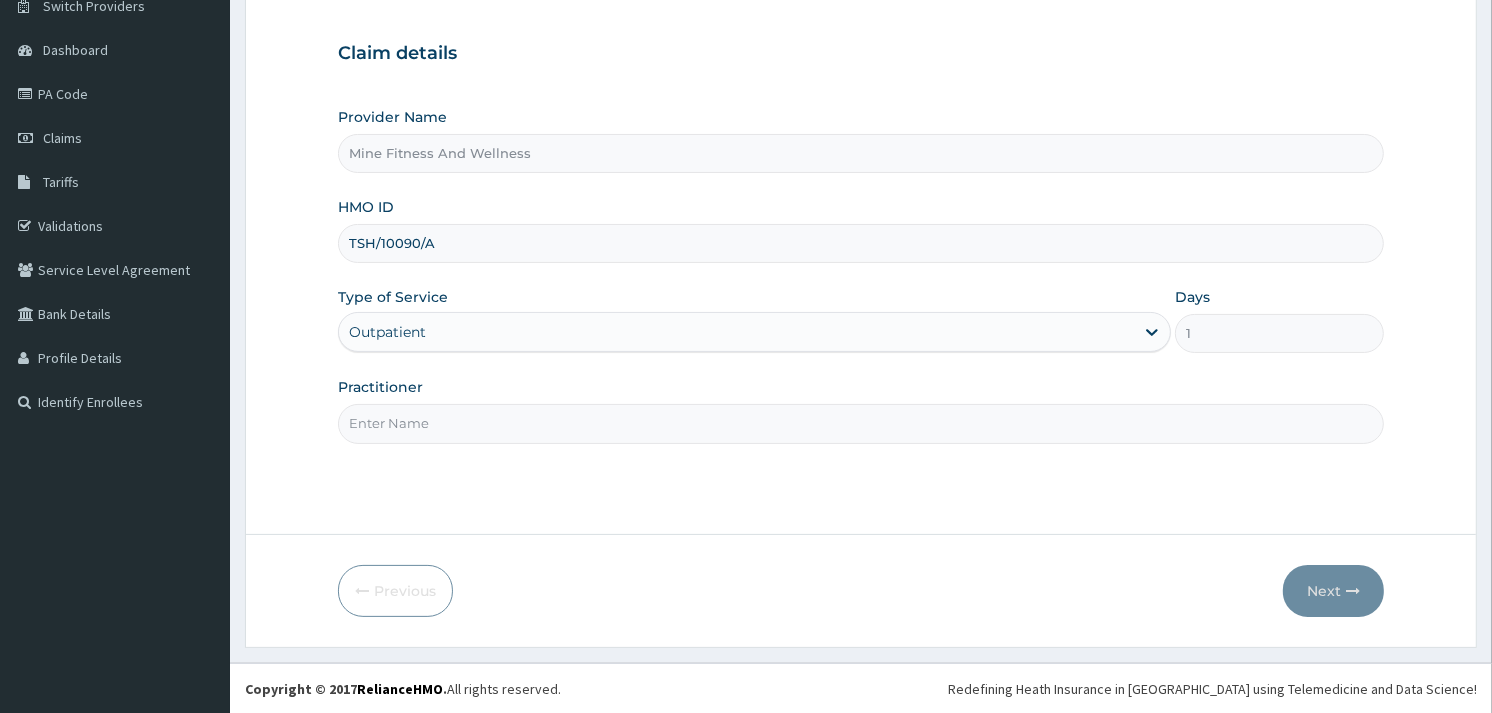 type on "MINE FITNESS" 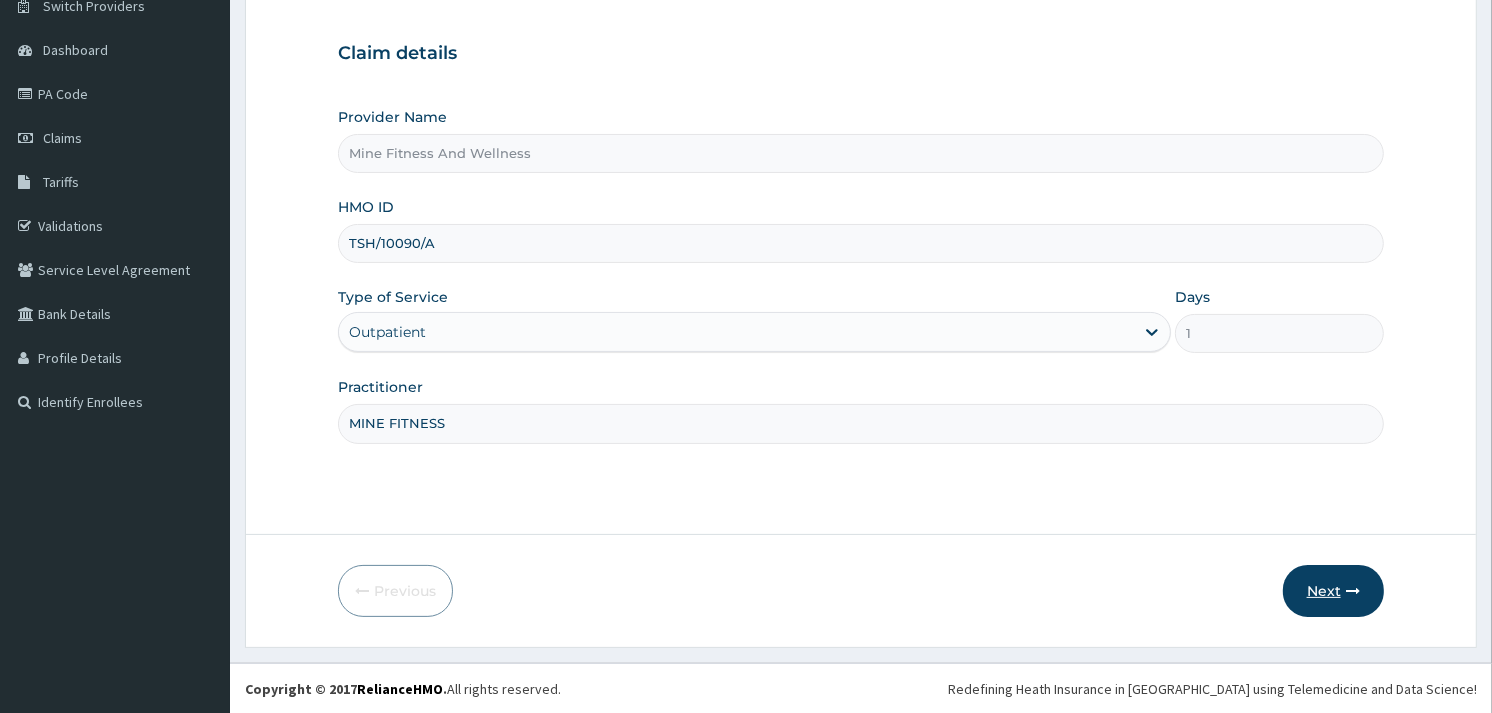 click on "Next" at bounding box center [1333, 591] 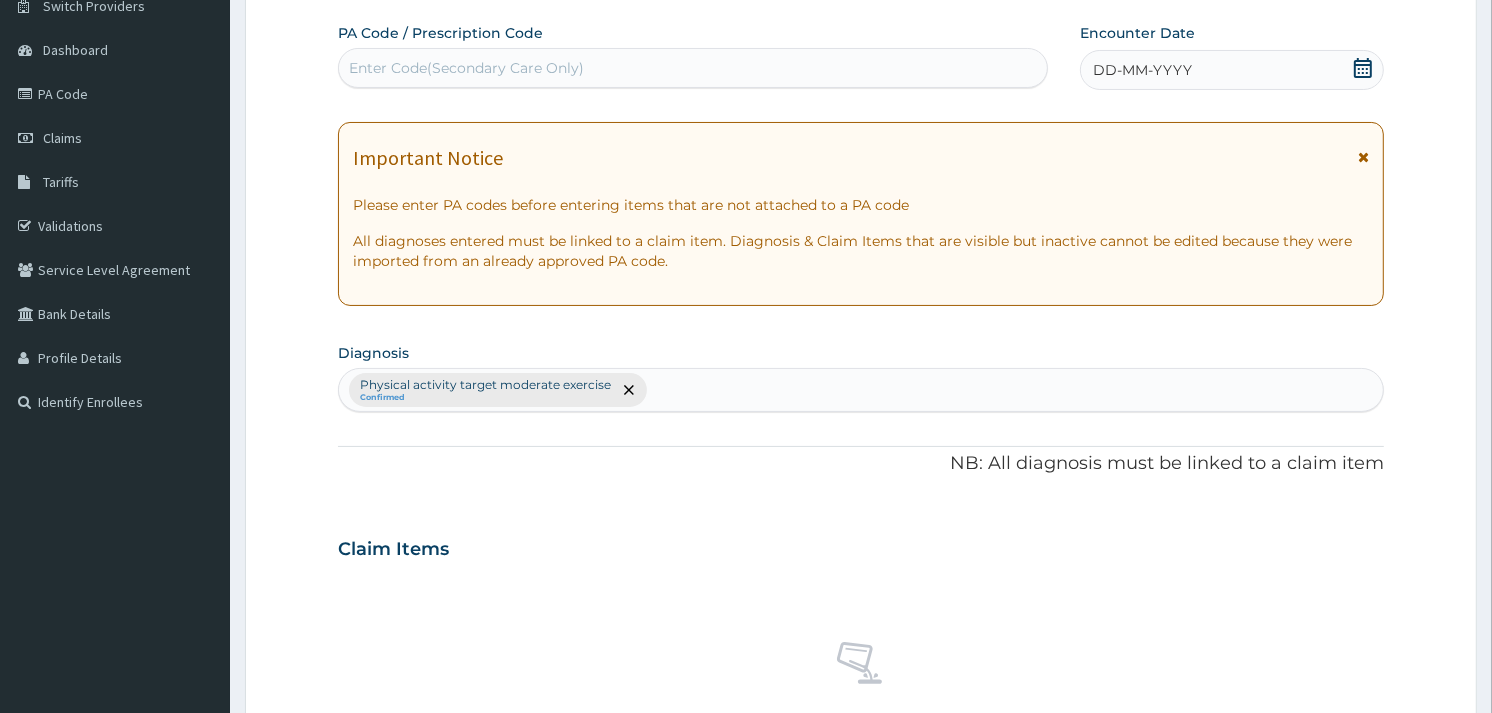 click on "Enter Code(Secondary Care Only)" at bounding box center (692, 68) 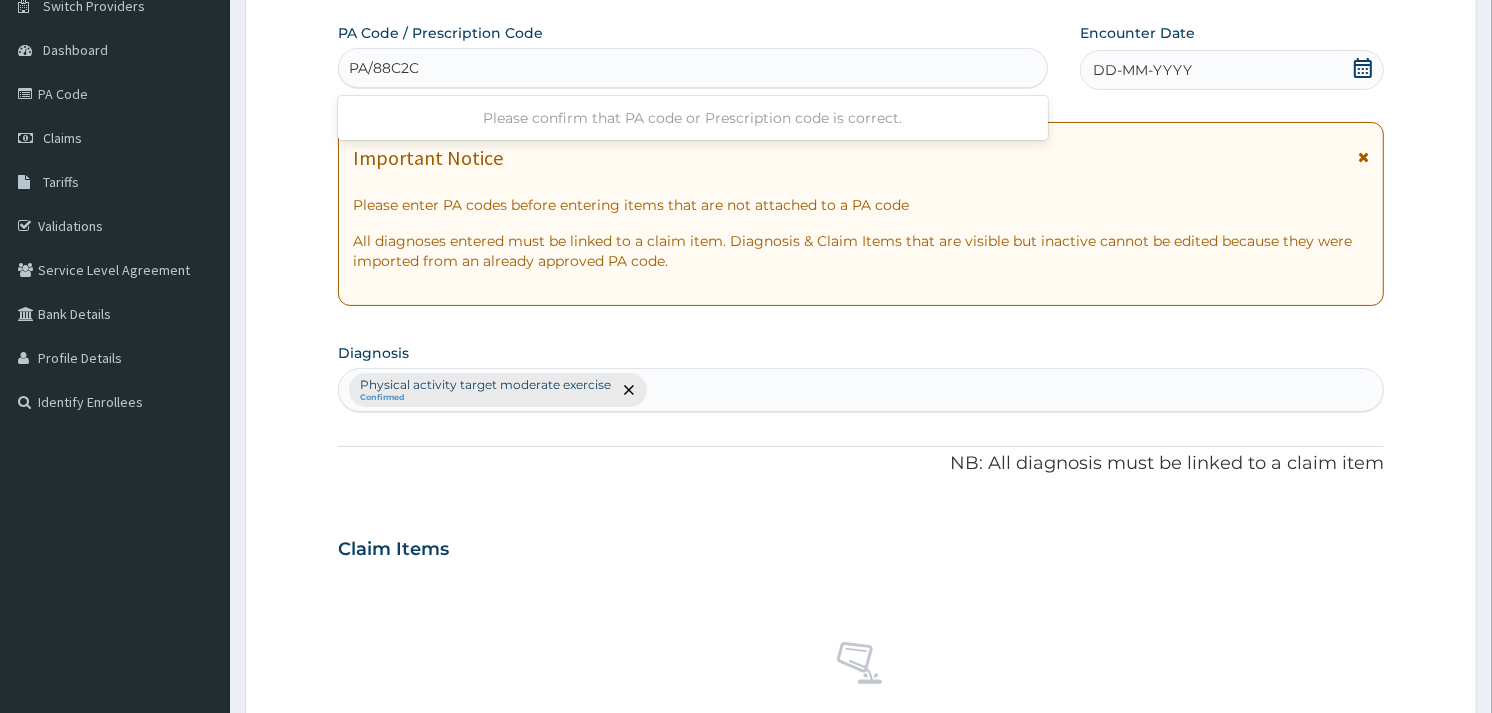 type on "PA/88C2C2" 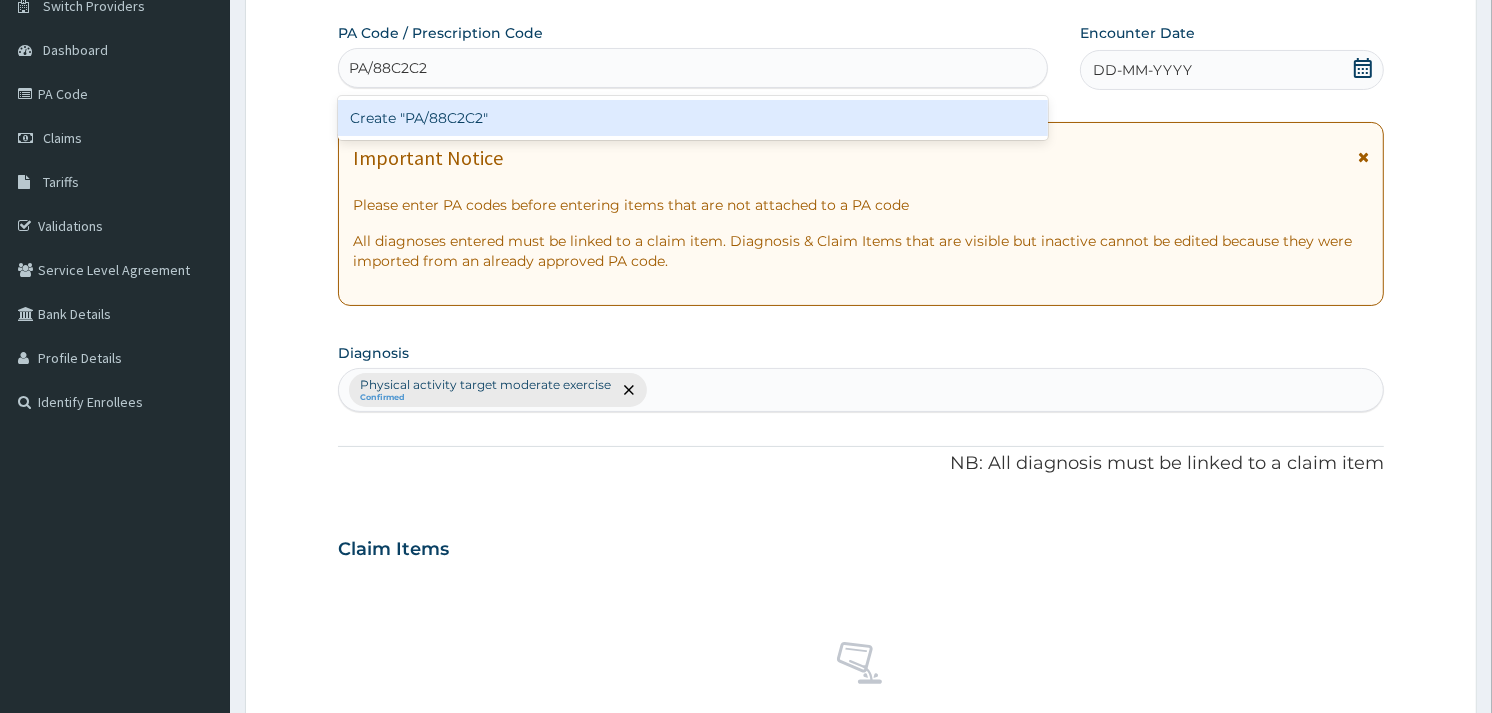 click on "Create "PA/88C2C2"" at bounding box center [692, 118] 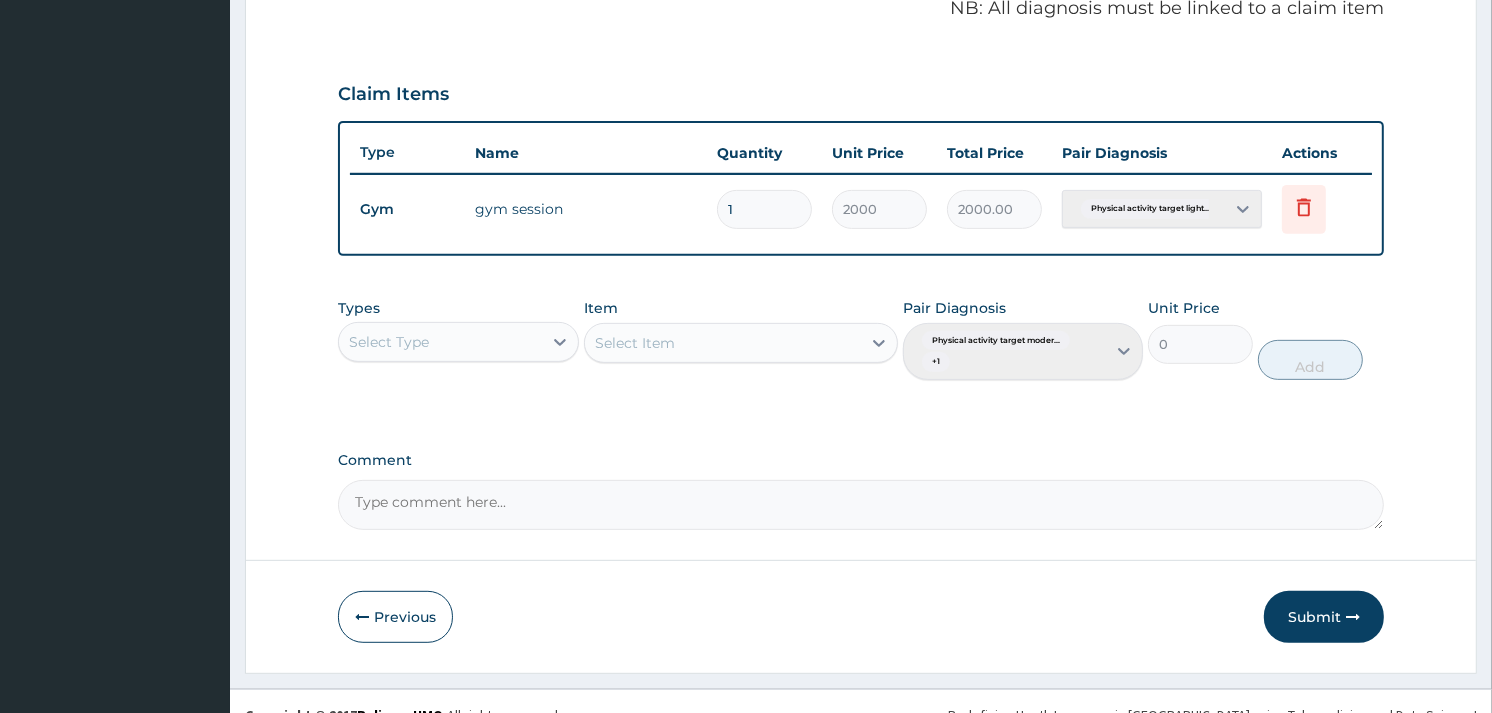 scroll, scrollTop: 644, scrollLeft: 0, axis: vertical 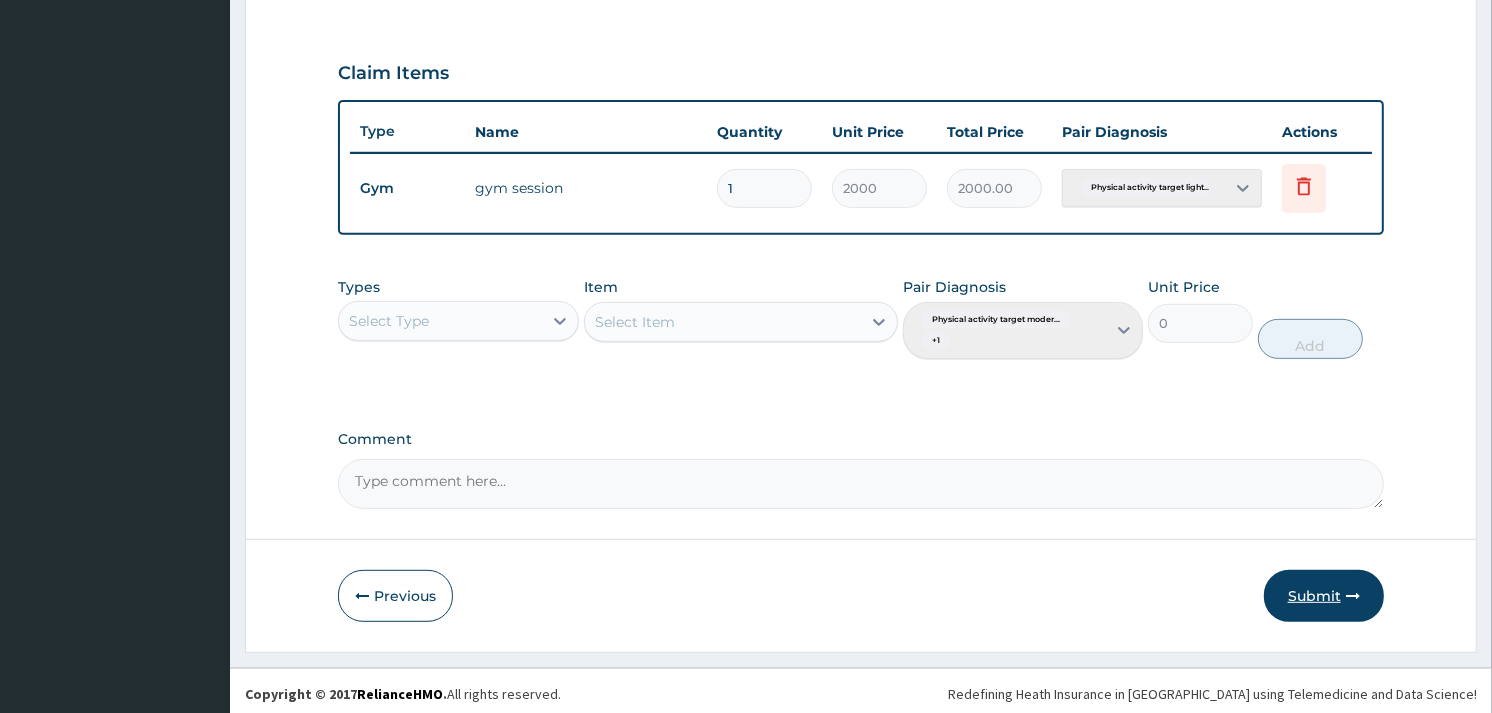 click on "Submit" at bounding box center (1324, 596) 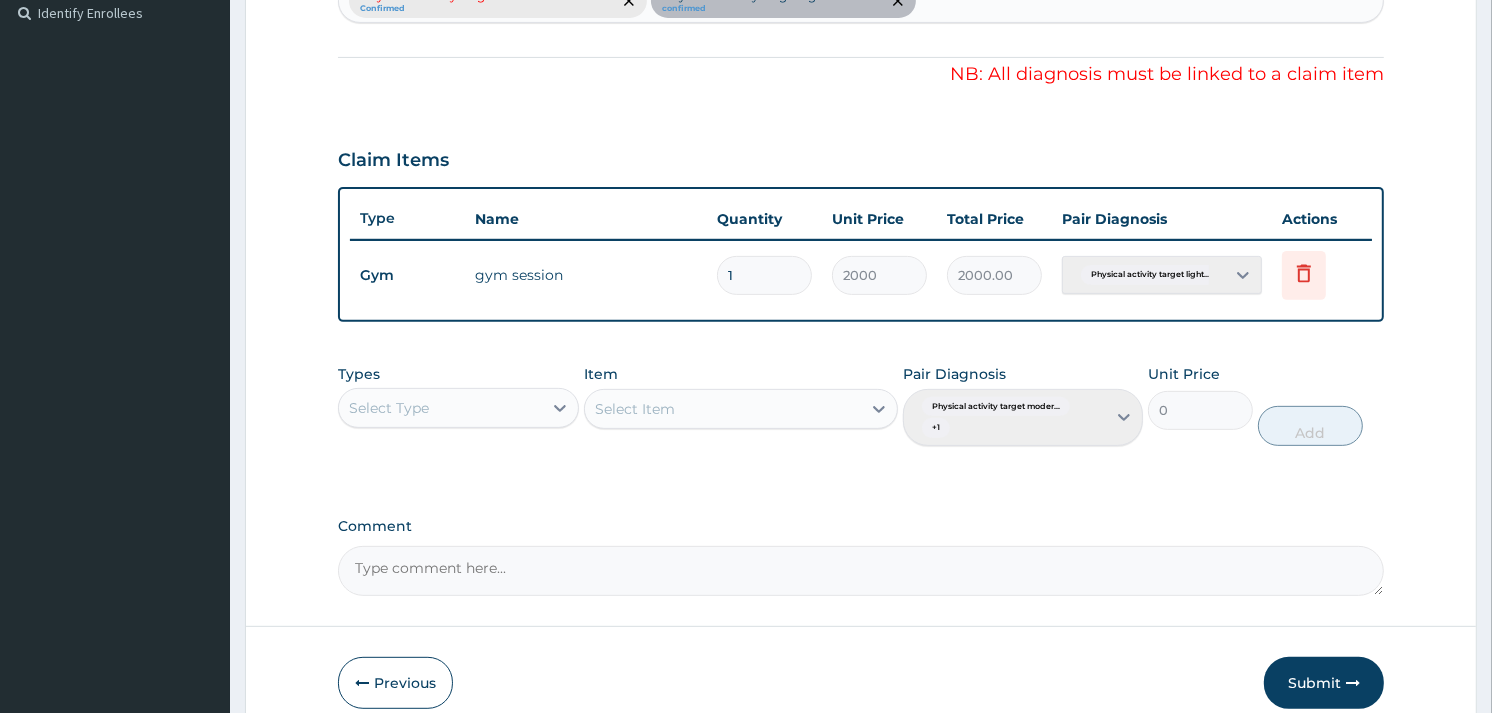 scroll, scrollTop: 560, scrollLeft: 0, axis: vertical 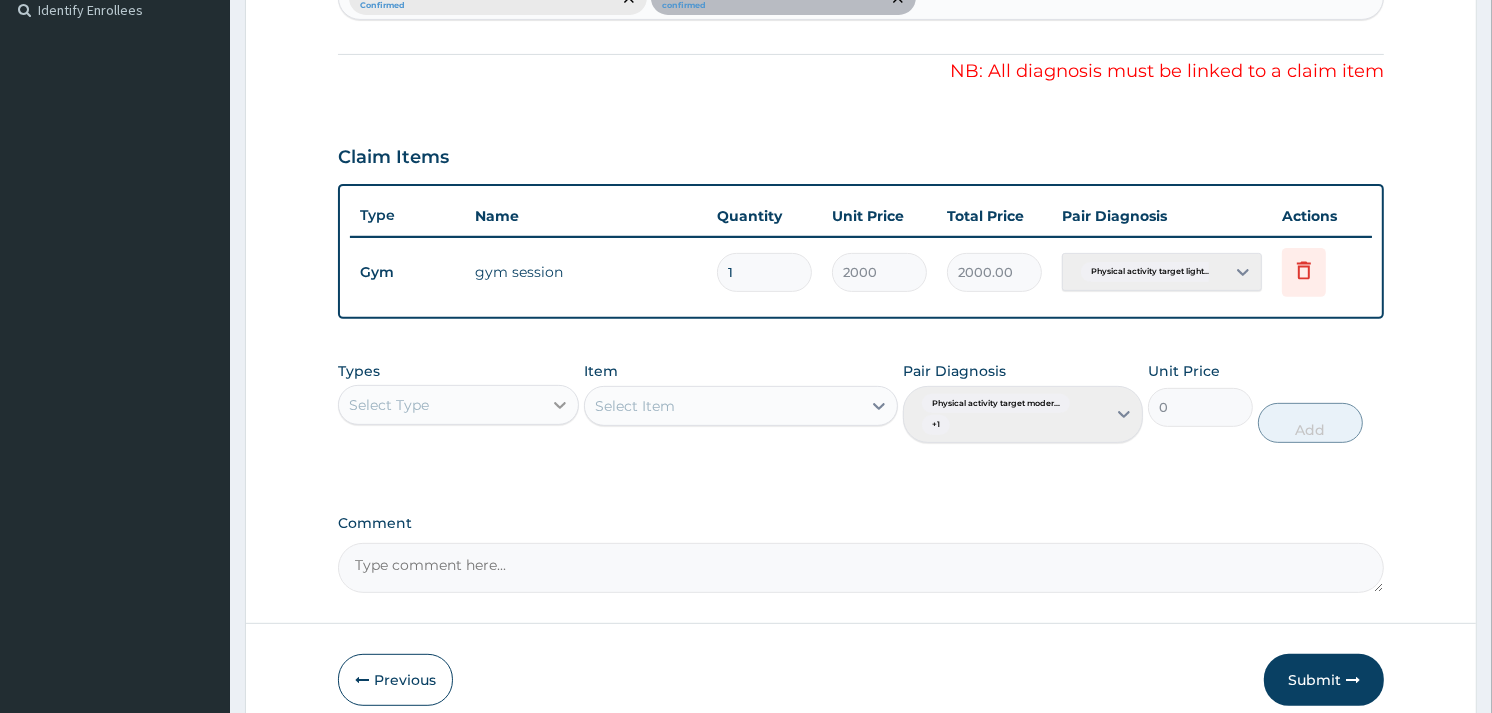 click 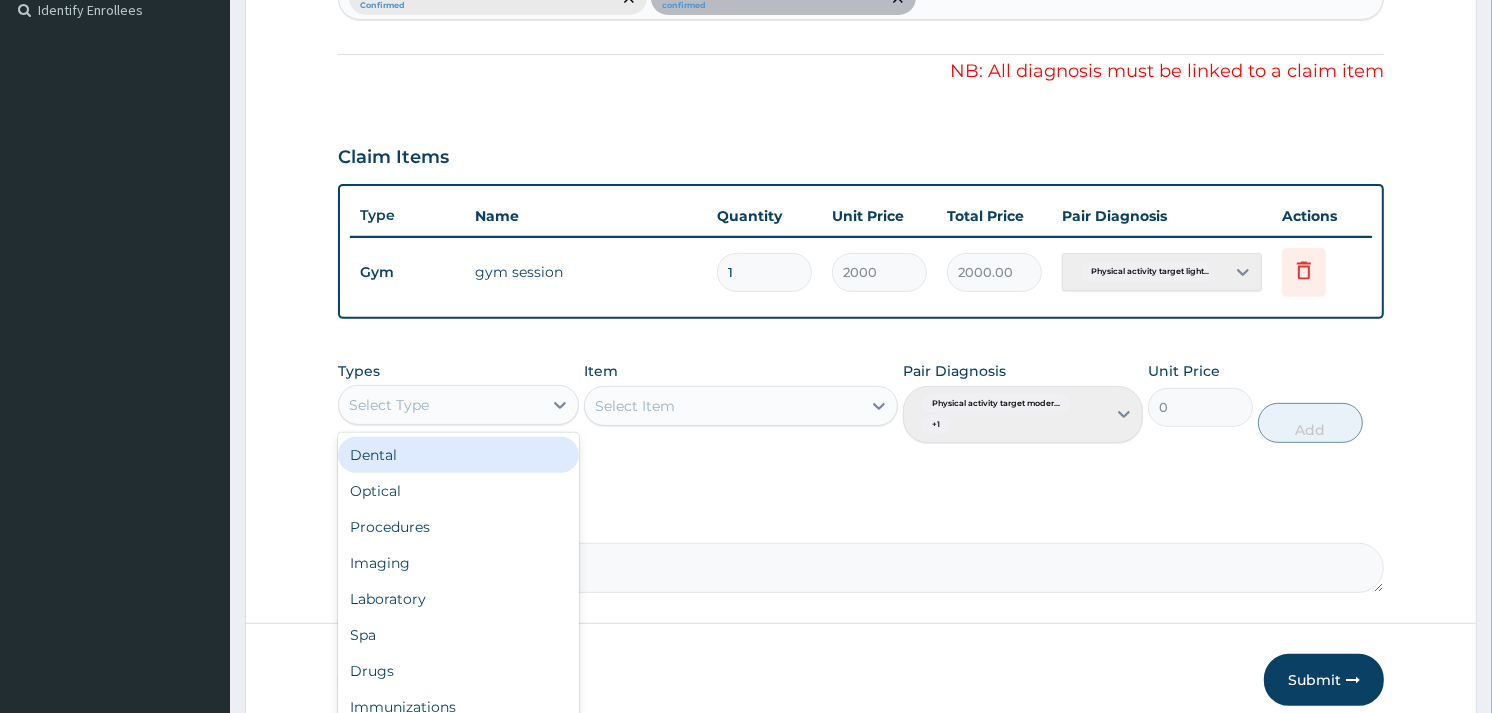 scroll, scrollTop: 67, scrollLeft: 0, axis: vertical 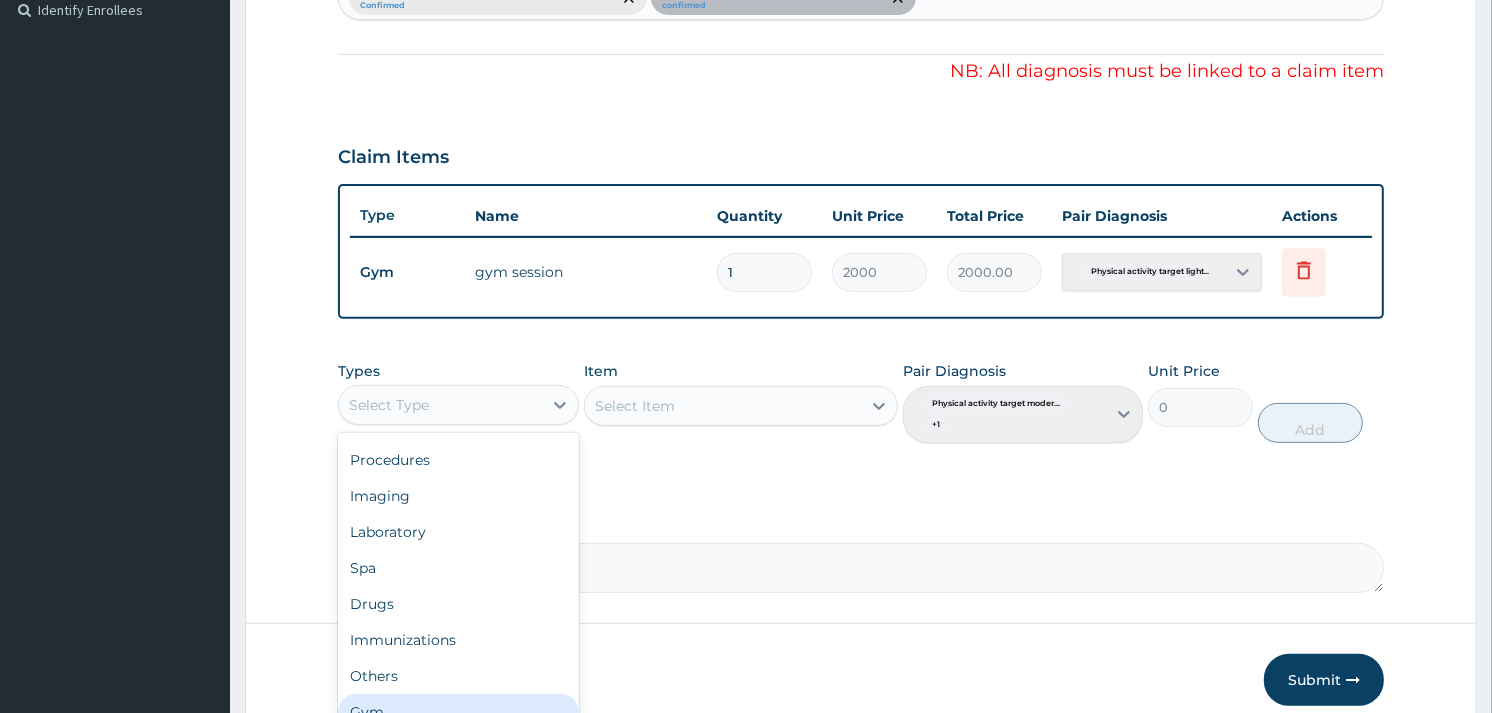 click on "Gym" at bounding box center (458, 712) 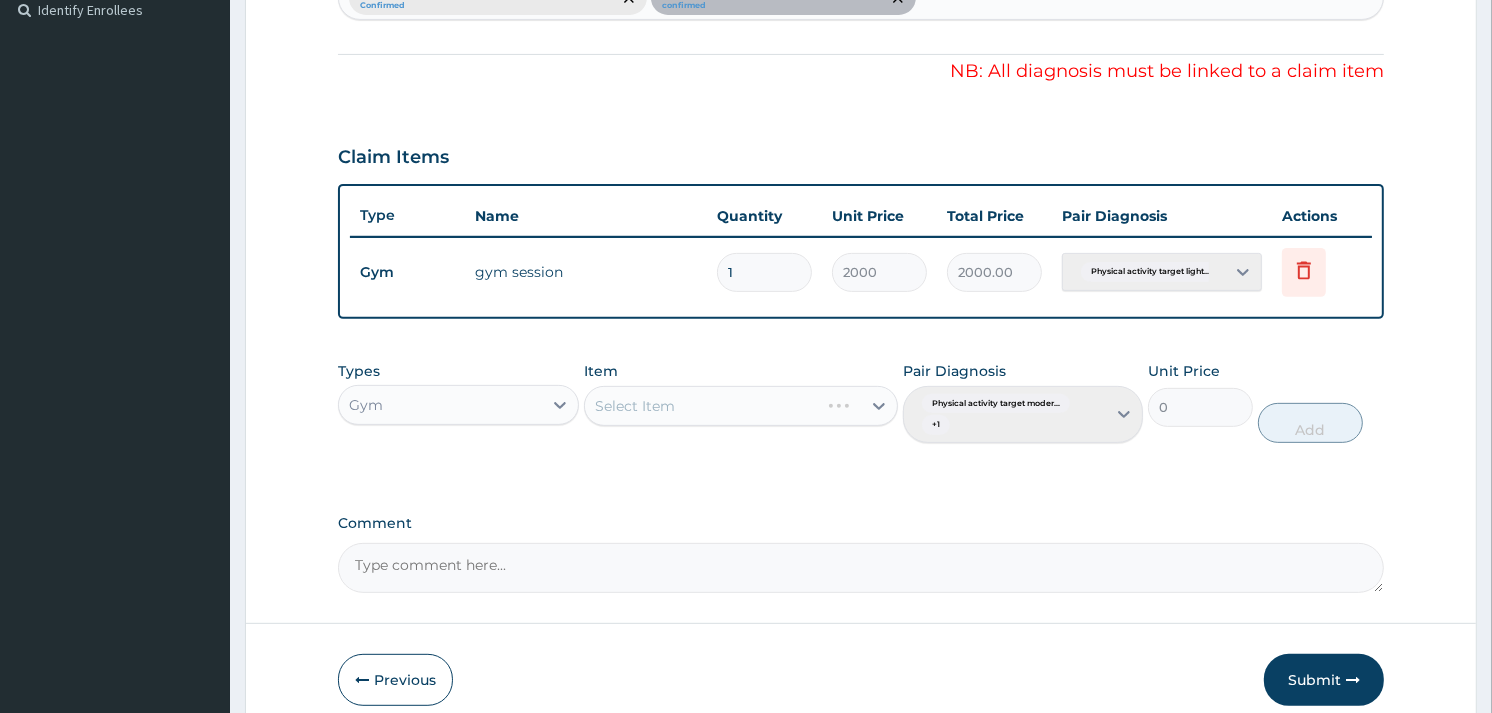click on "Select Item" at bounding box center [741, 406] 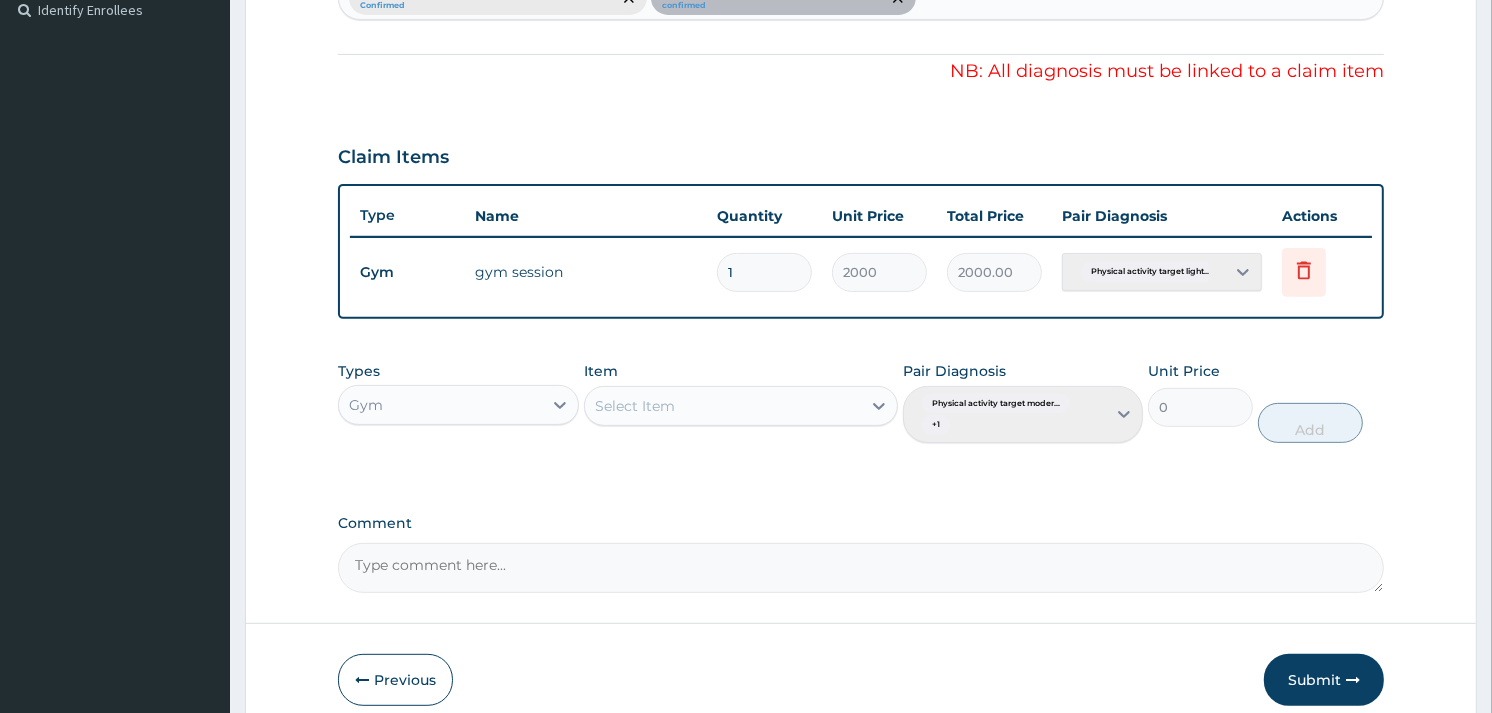 click on "Item Select Item" at bounding box center [741, 402] 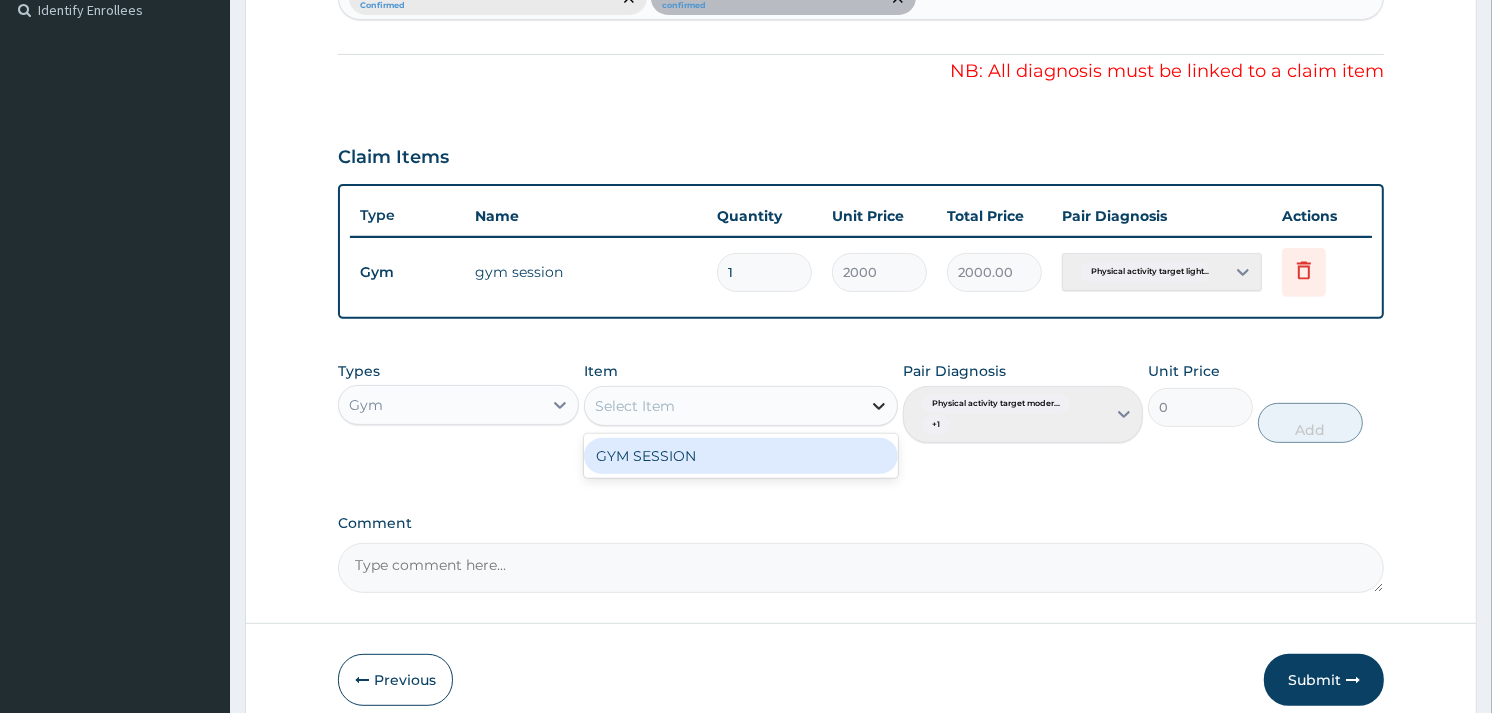 click at bounding box center [879, 406] 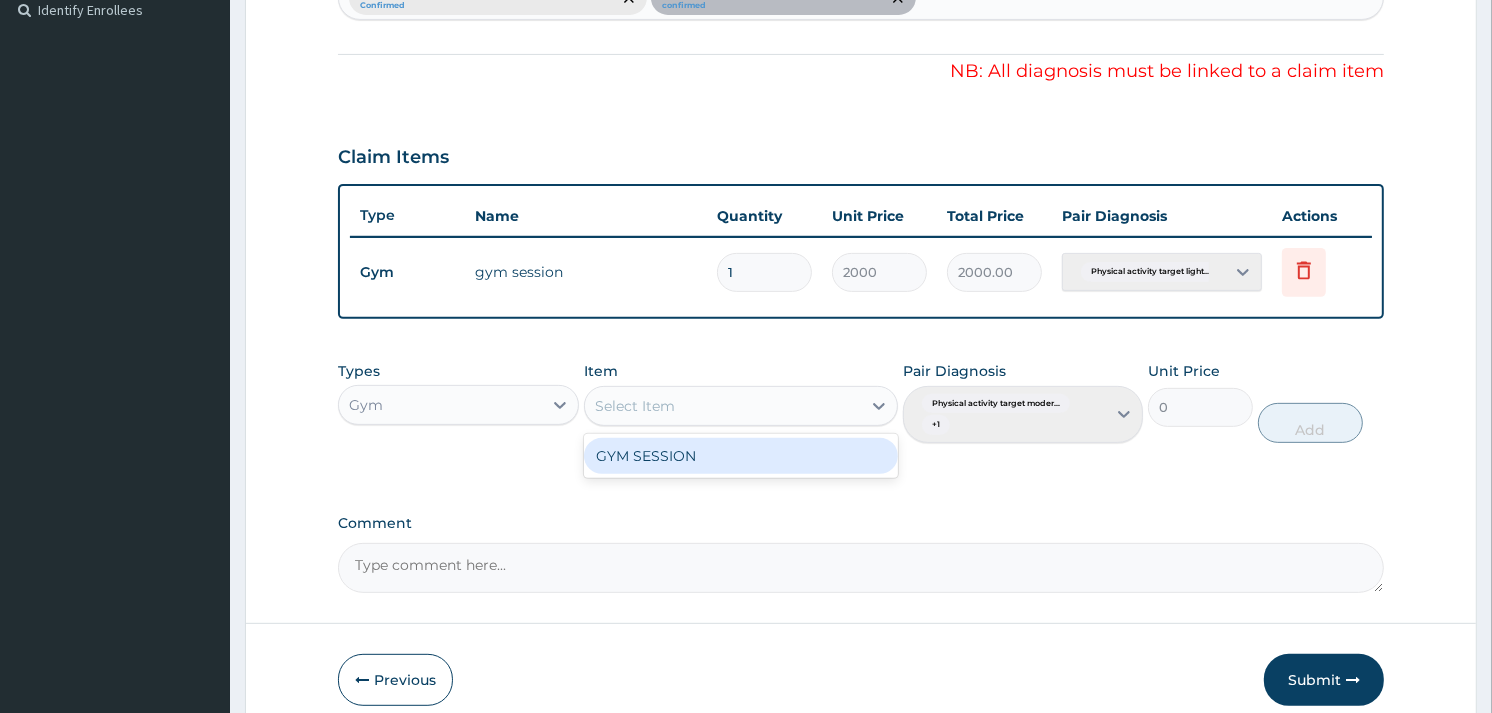 click on "GYM SESSION" at bounding box center (741, 456) 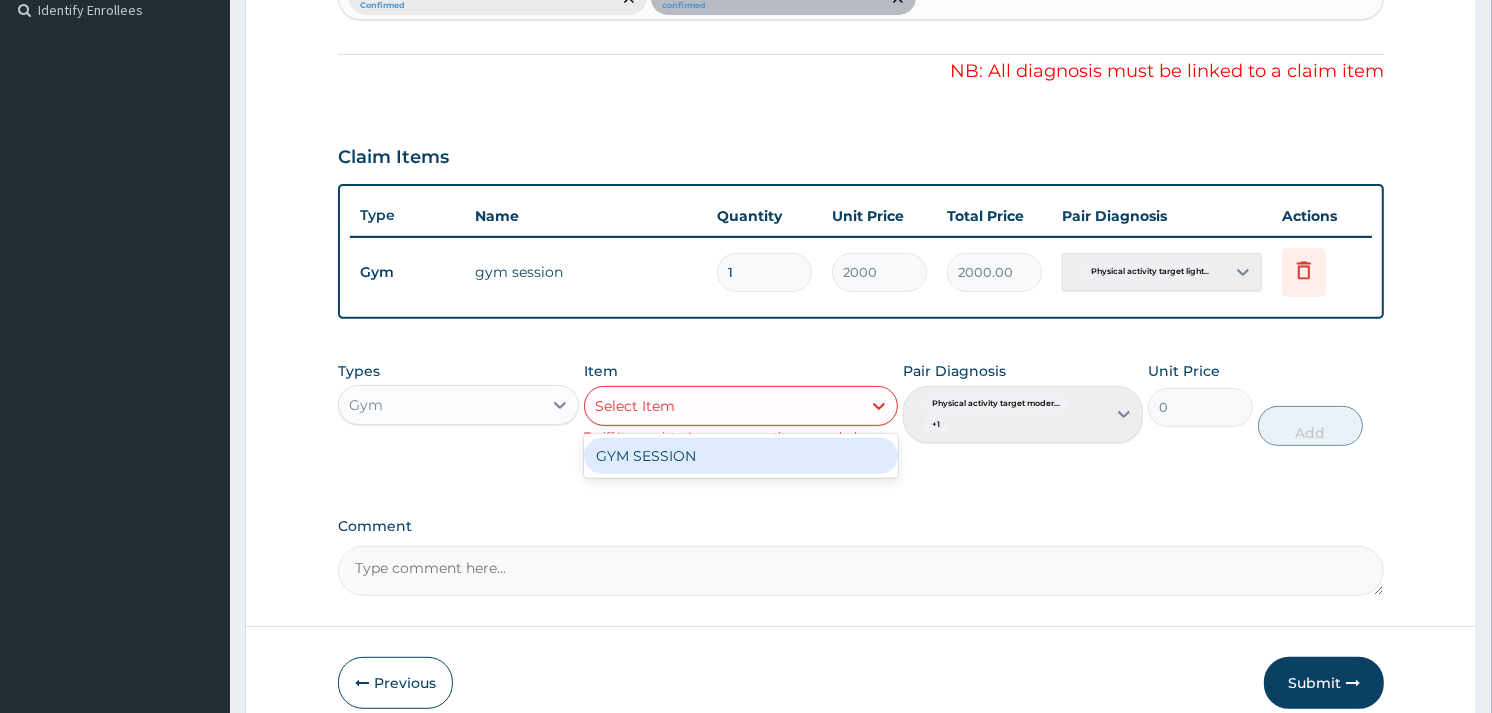 click on "Select Item" at bounding box center [723, 406] 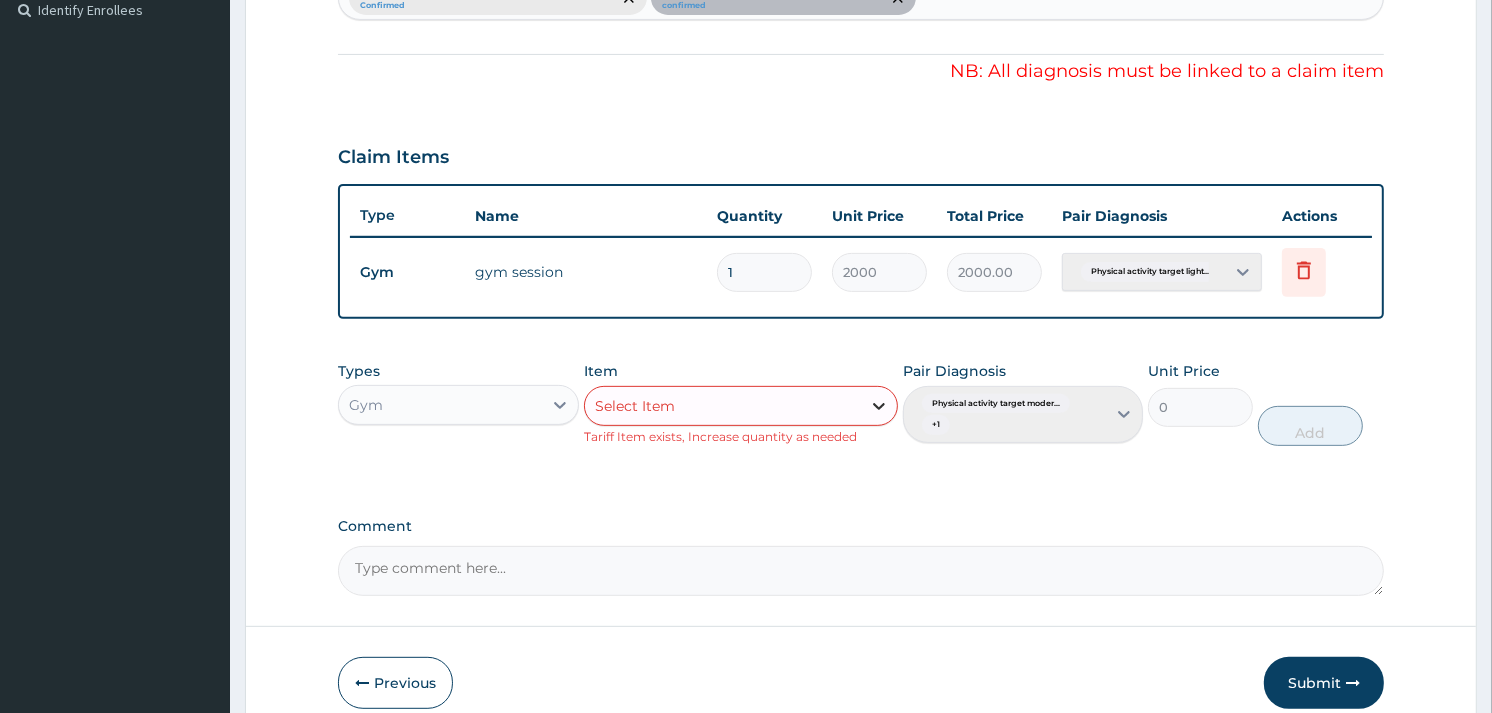 click 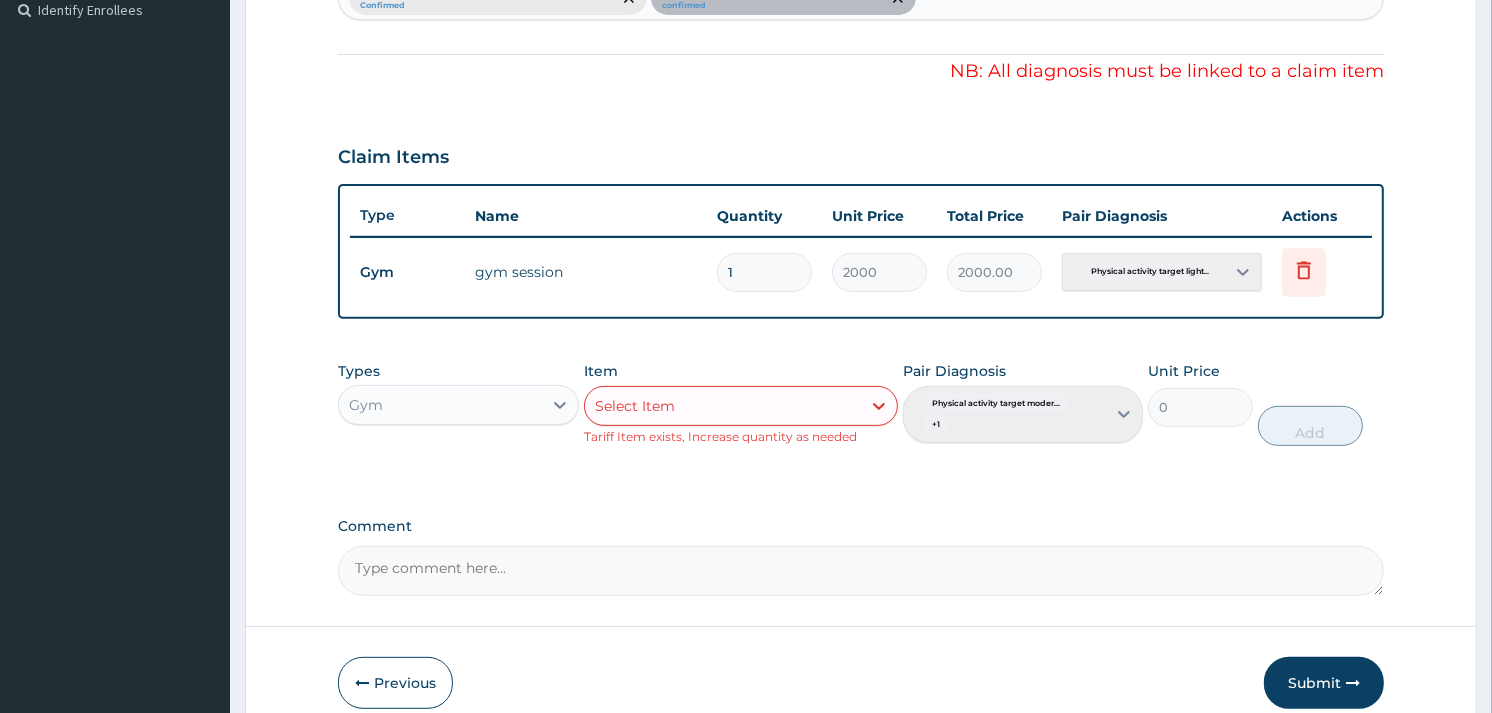 click on "Types Gym Item Select Item Tariff Item exists, Increase quantity as needed Pair Diagnosis Physical activity target moder...  + 1 Unit Price 0 Add" at bounding box center [861, 418] 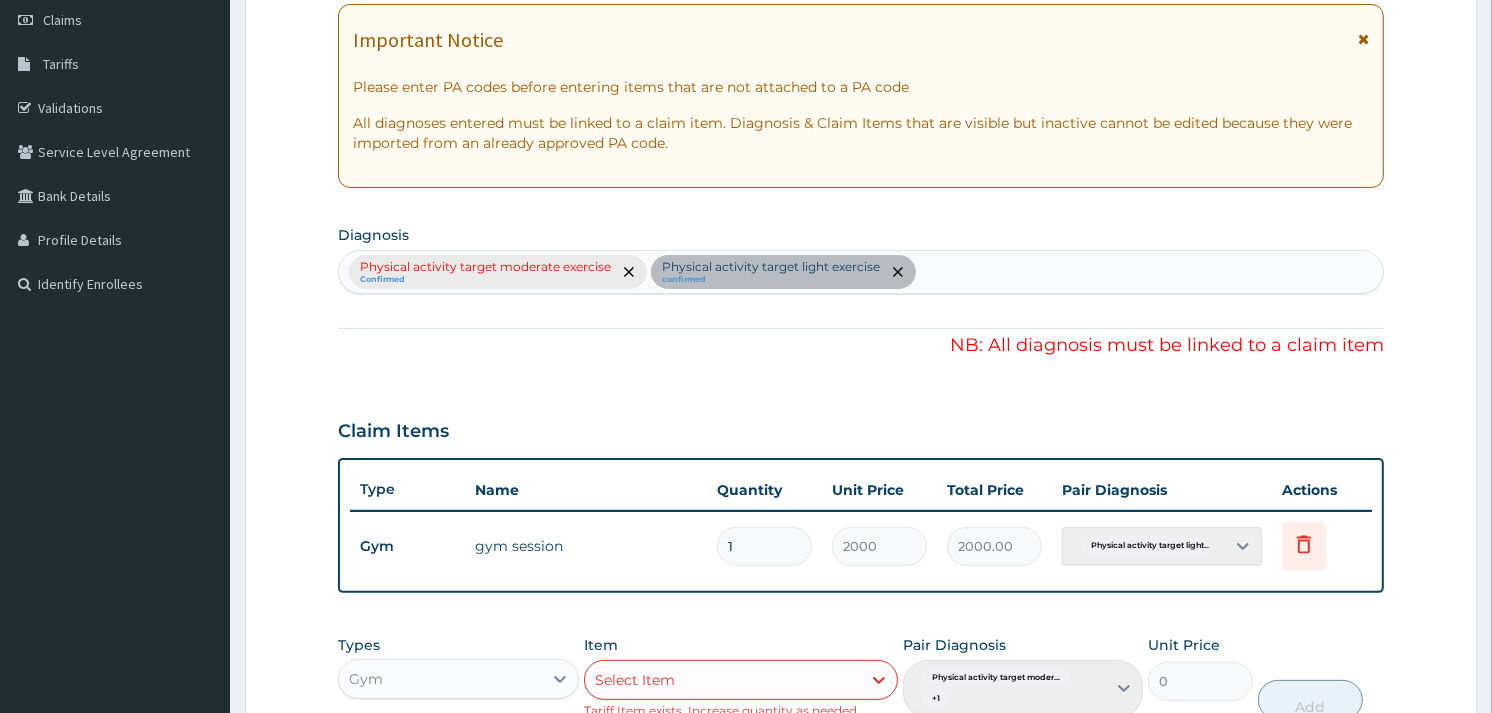 scroll, scrollTop: 284, scrollLeft: 0, axis: vertical 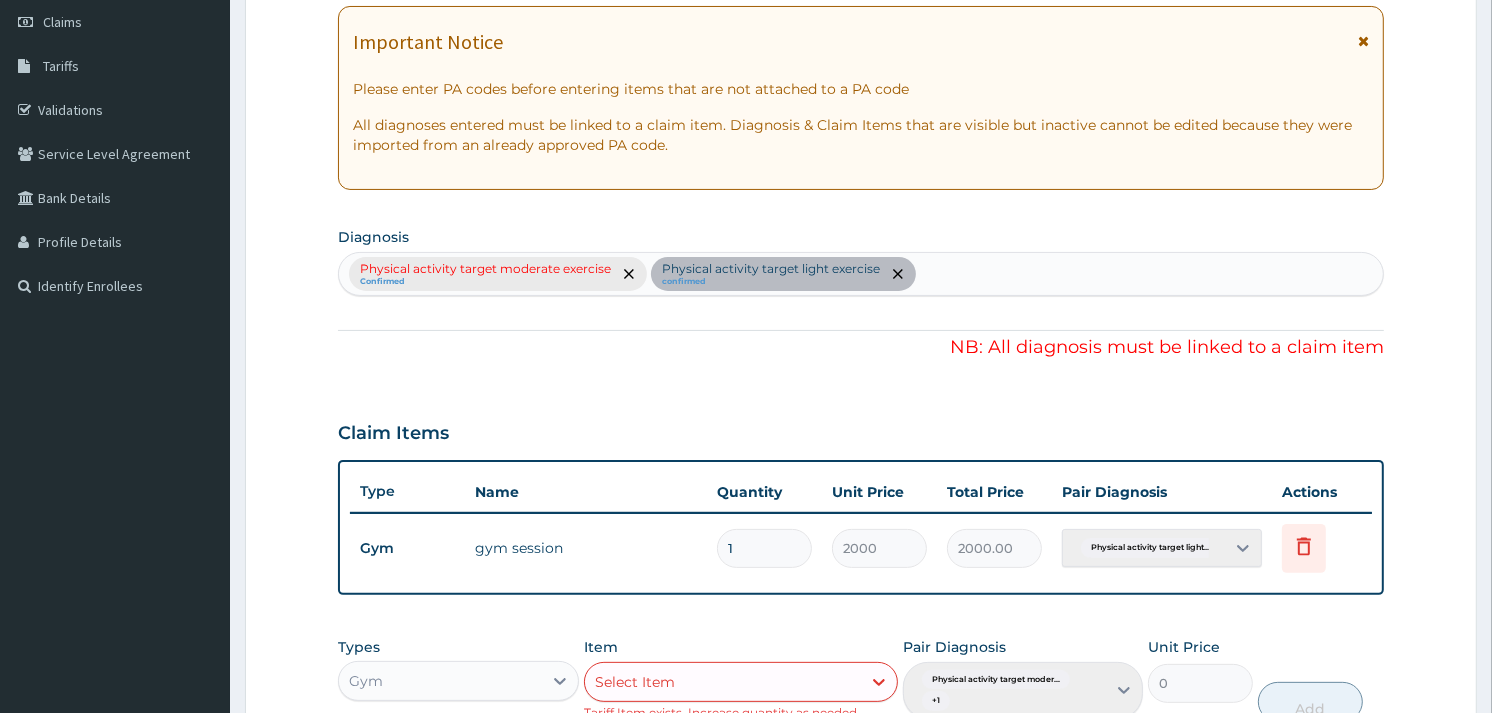 click on "Physical activity target moderate exercise Confirmed Physical activity target light exercise confirmed" at bounding box center (861, 274) 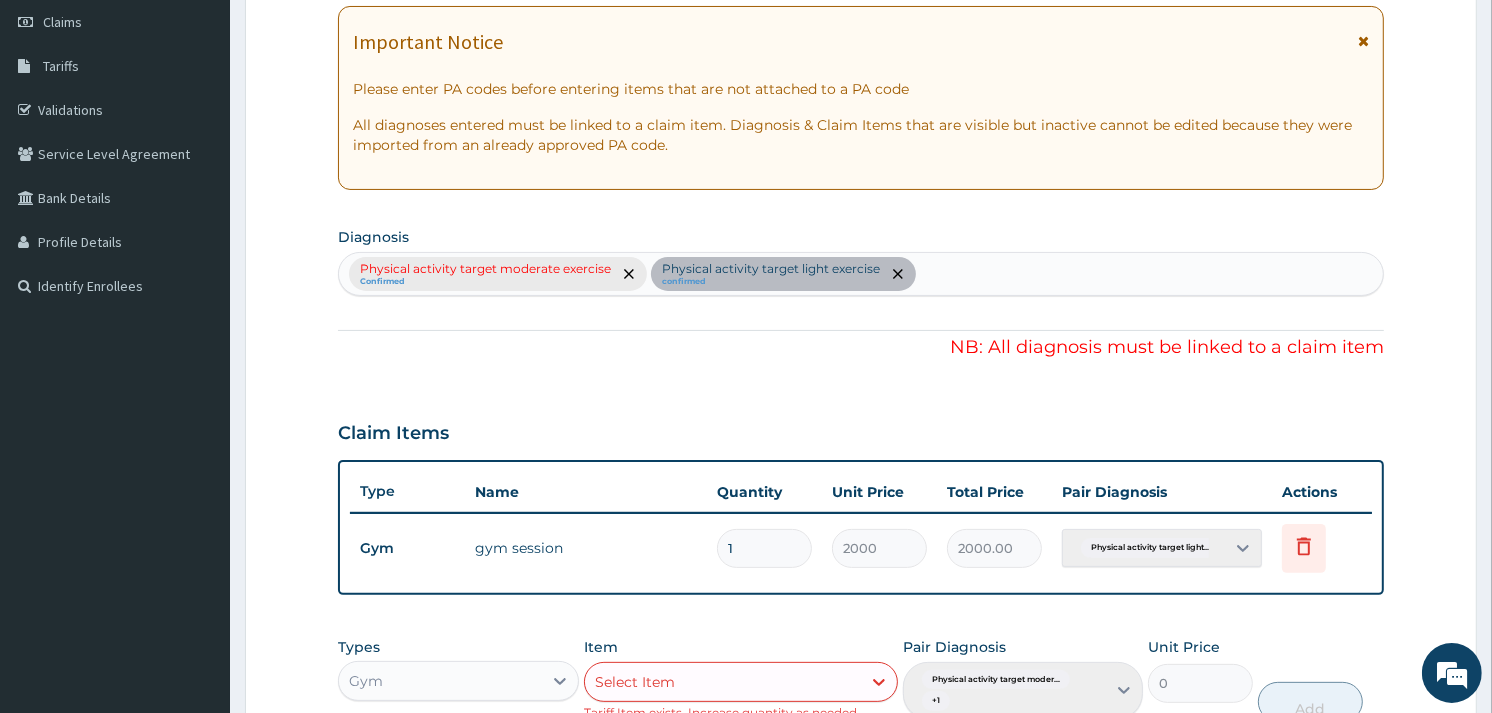 click on "Physical activity target light..." at bounding box center (1162, 548) 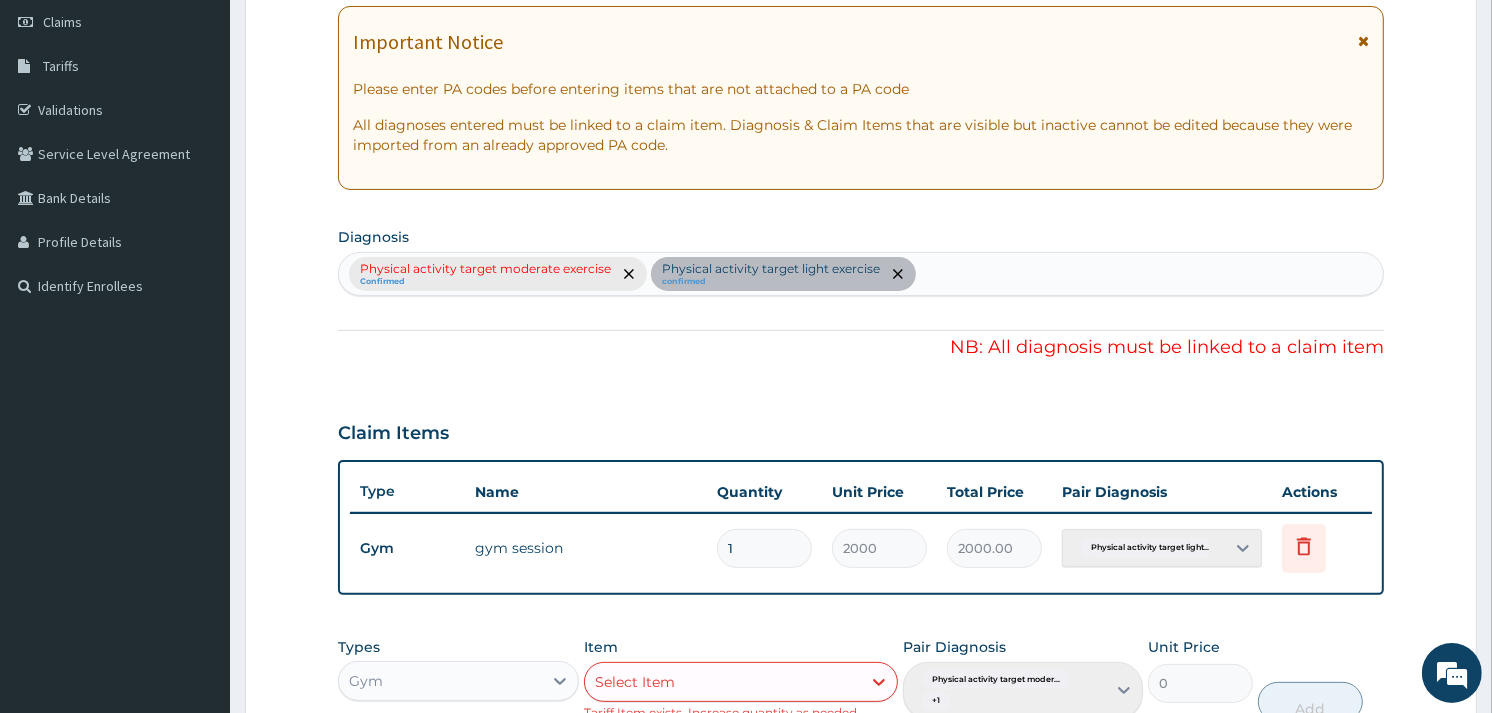 scroll, scrollTop: 277, scrollLeft: 0, axis: vertical 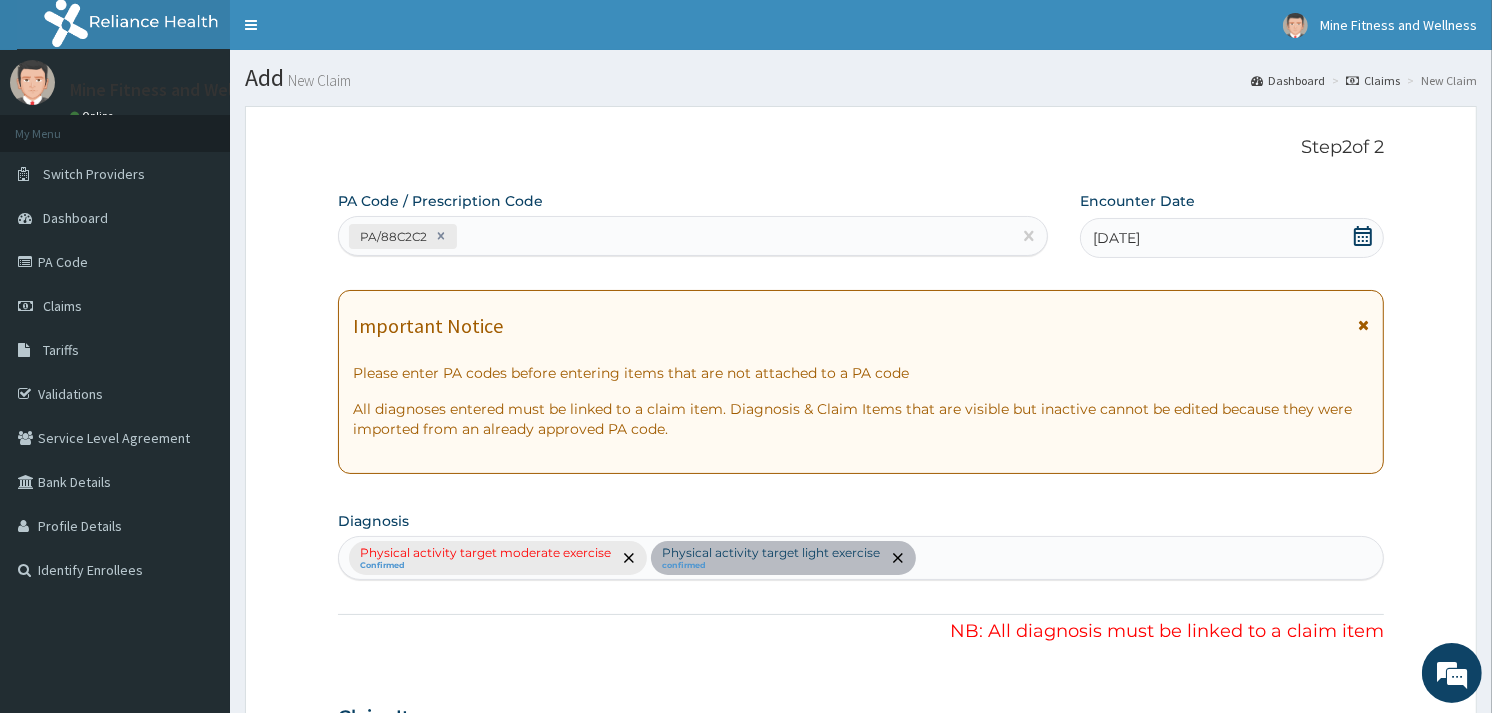 click on "Add
New Claim
Dashboard
Claims
New Claim
Step  2  of 2 PA Code / Prescription Code PA/88C2C2 Encounter Date 09-07-2025 Important Notice Please enter PA codes before entering items that are not attached to a PA code   All diagnoses entered must be linked to a claim item. Diagnosis & Claim Items that are visible but inactive cannot be edited because they were imported from an already approved PA code. Diagnosis Physical activity target moderate exercise Confirmed Physical activity target light exercise confirmed NB: All diagnosis must be linked to a claim item Claim Items Type Name Quantity Unit Price Total Price Pair Diagnosis Actions Gym gym session 1 2000 2000.00 Physical activity target light... Delete Types Gym Item Select Item Tariff Item exists, Increase quantity as needed Pair Diagnosis  + 1 Unit Price 0 Add Comment" at bounding box center [861, 682] 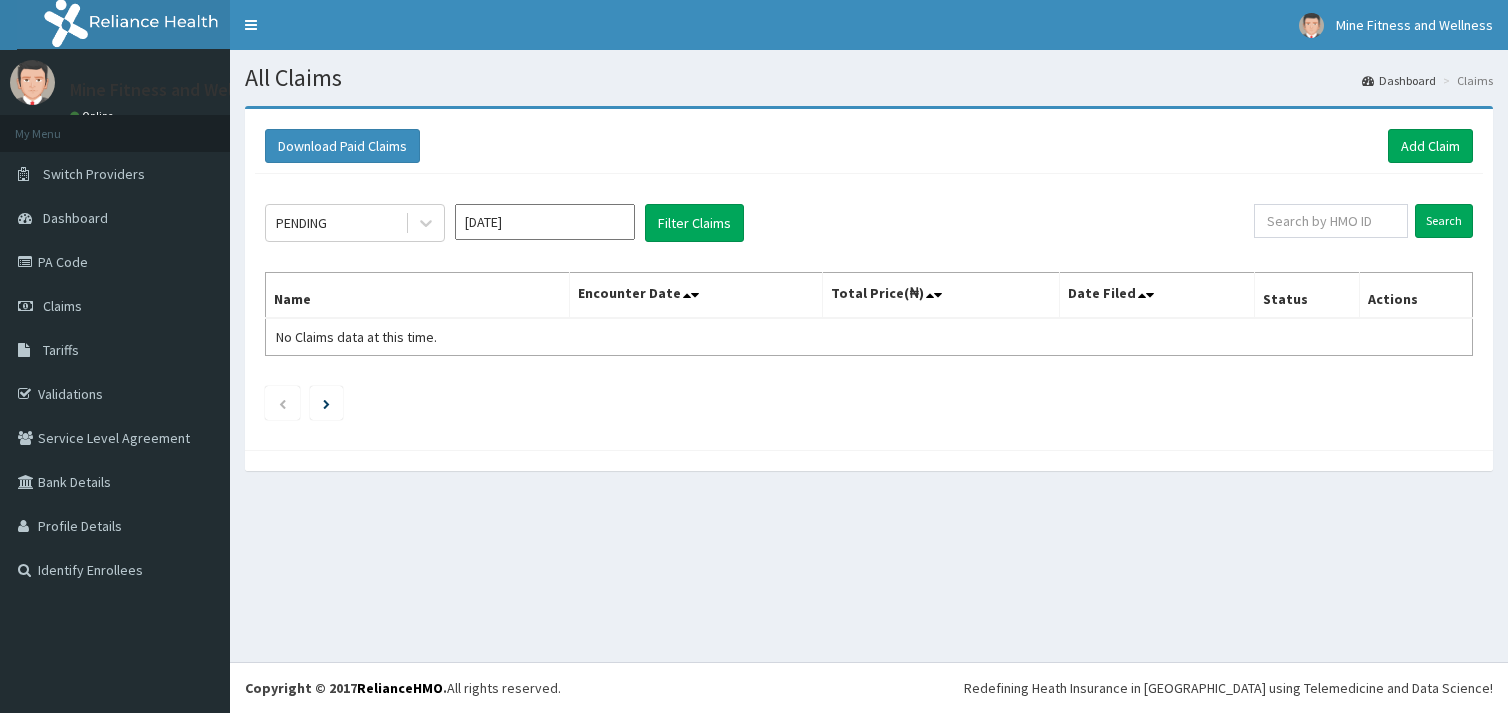 scroll, scrollTop: 0, scrollLeft: 0, axis: both 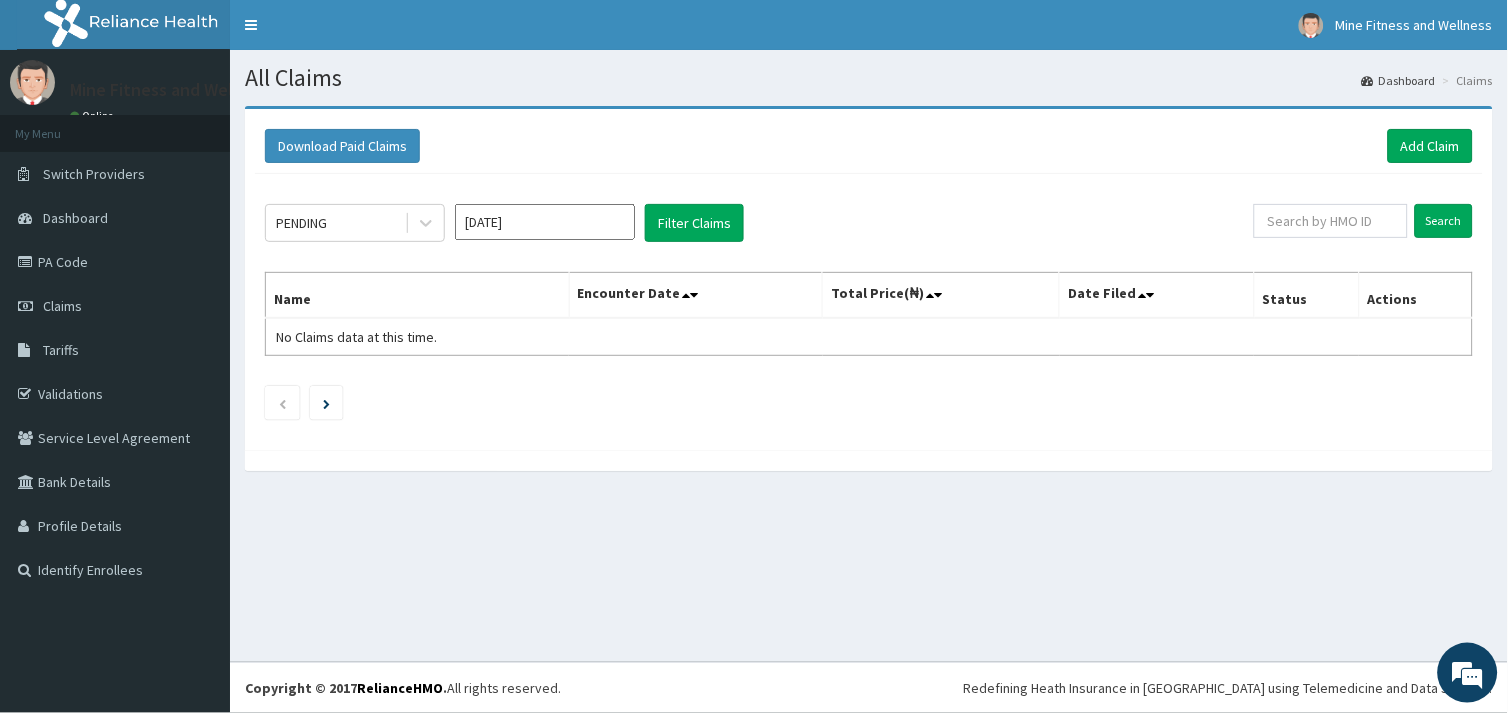 click on "Filter Claims" at bounding box center [694, 223] 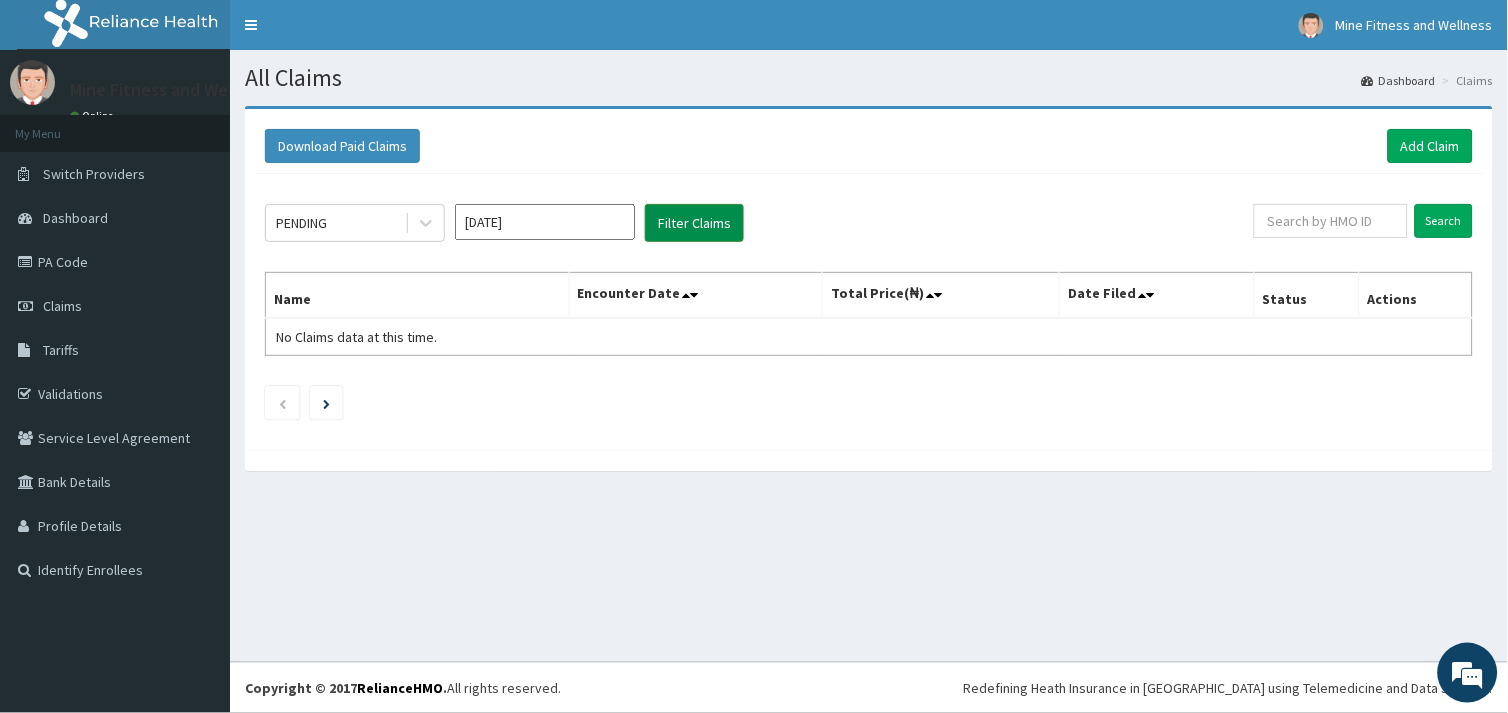 click on "Filter Claims" at bounding box center [694, 223] 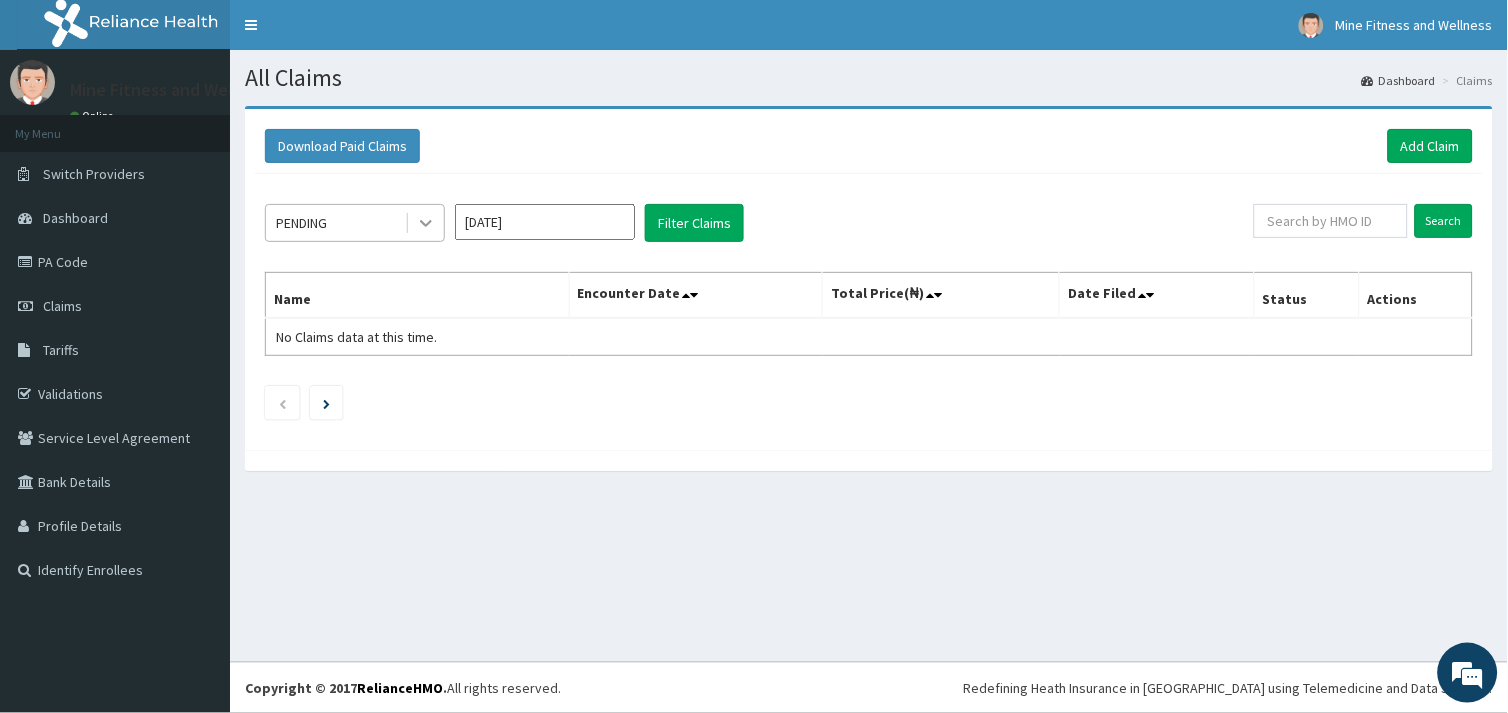 click 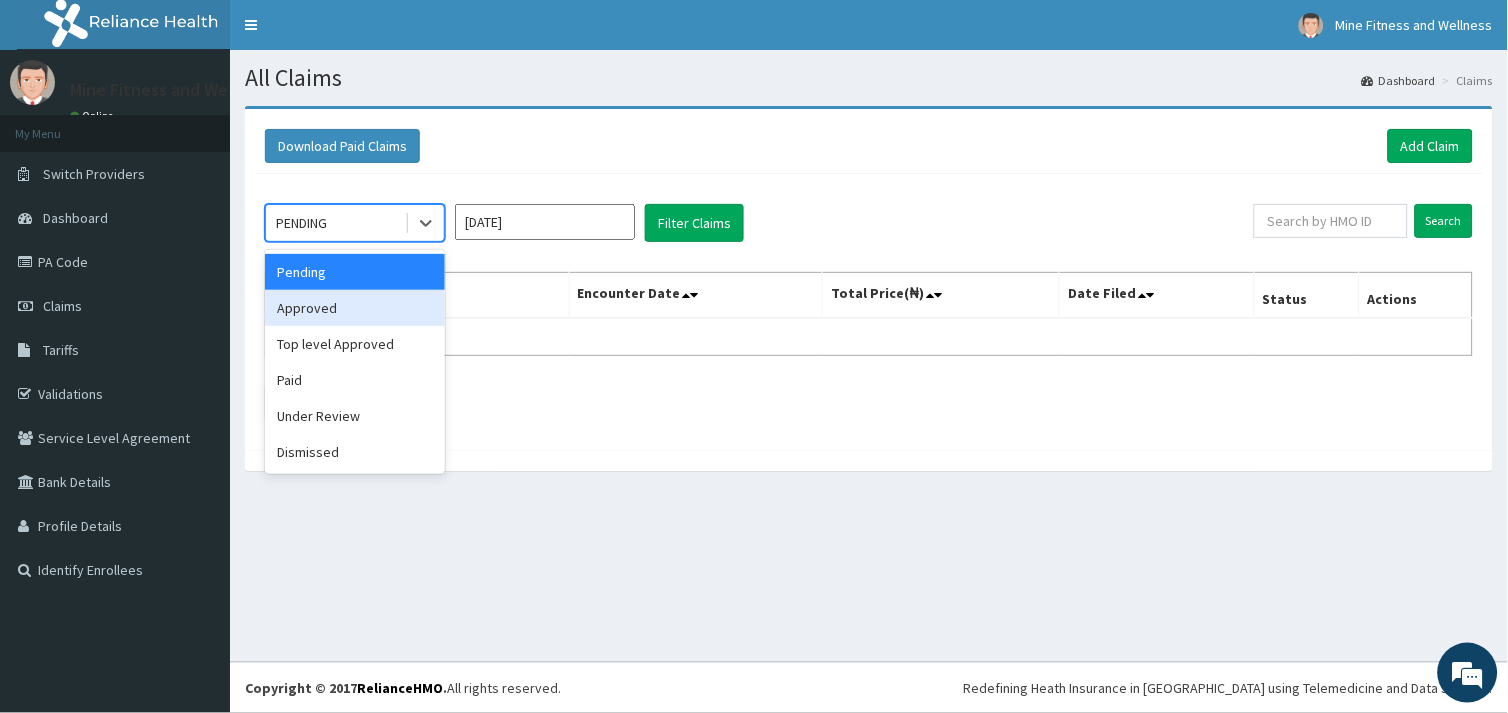 click on "Approved" at bounding box center [355, 308] 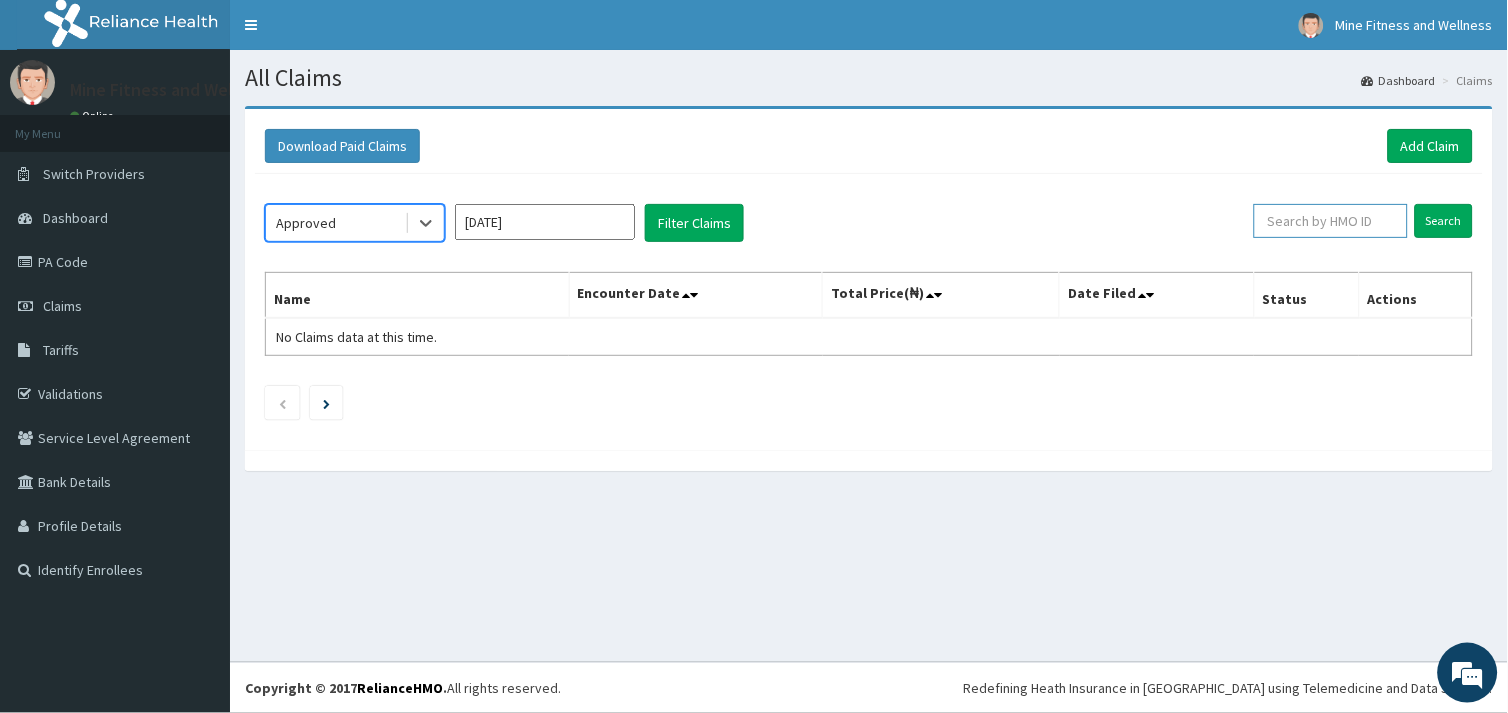 click at bounding box center (1331, 221) 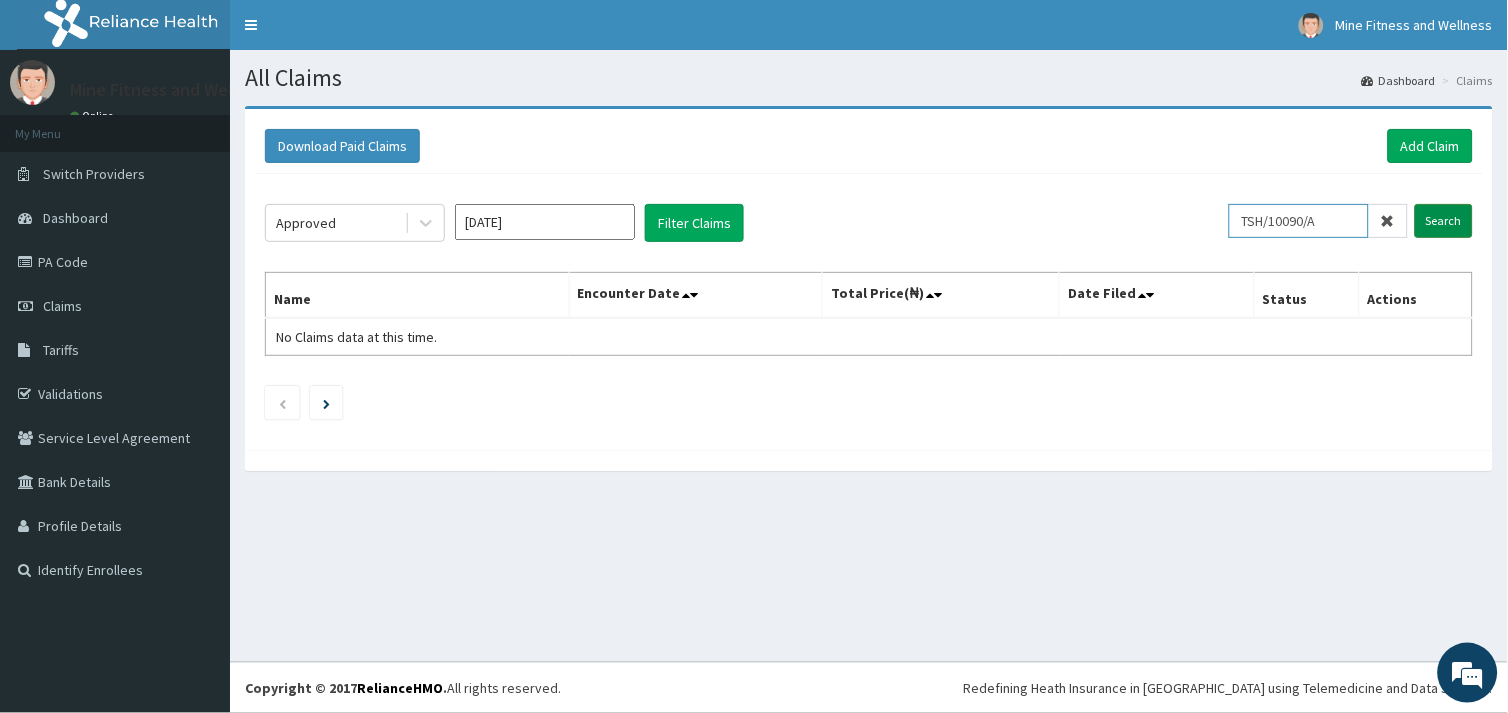 type on "TSH/10090/A" 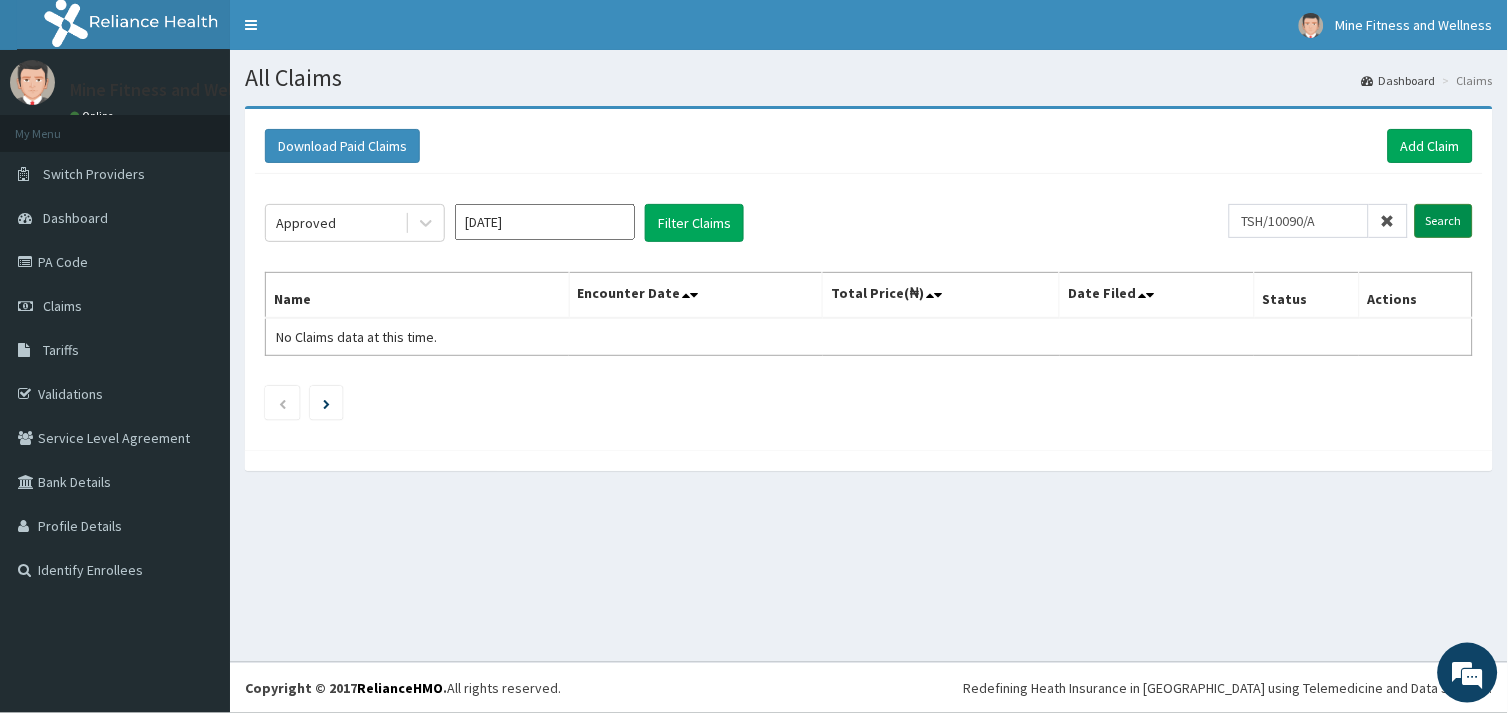 click on "Search" at bounding box center (1444, 221) 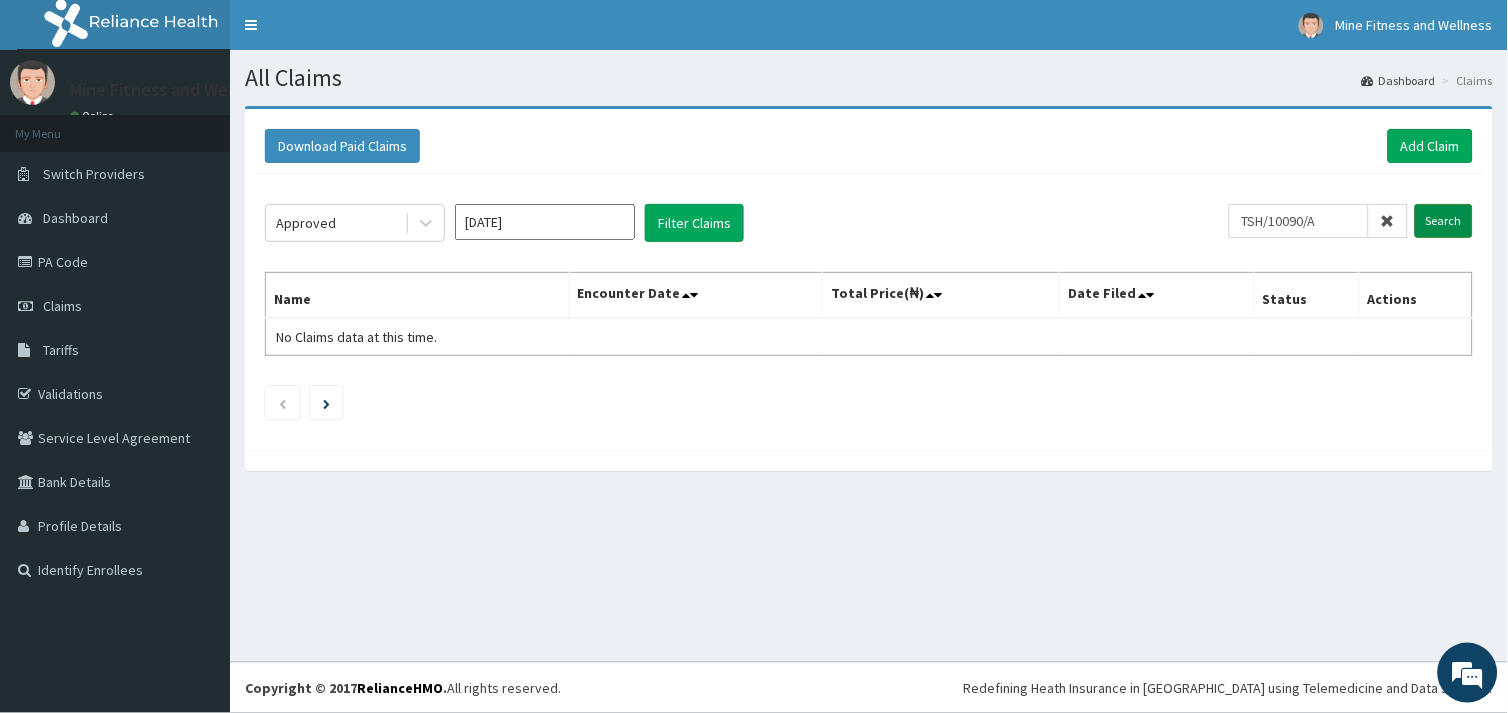 click on "Search" at bounding box center (1444, 221) 